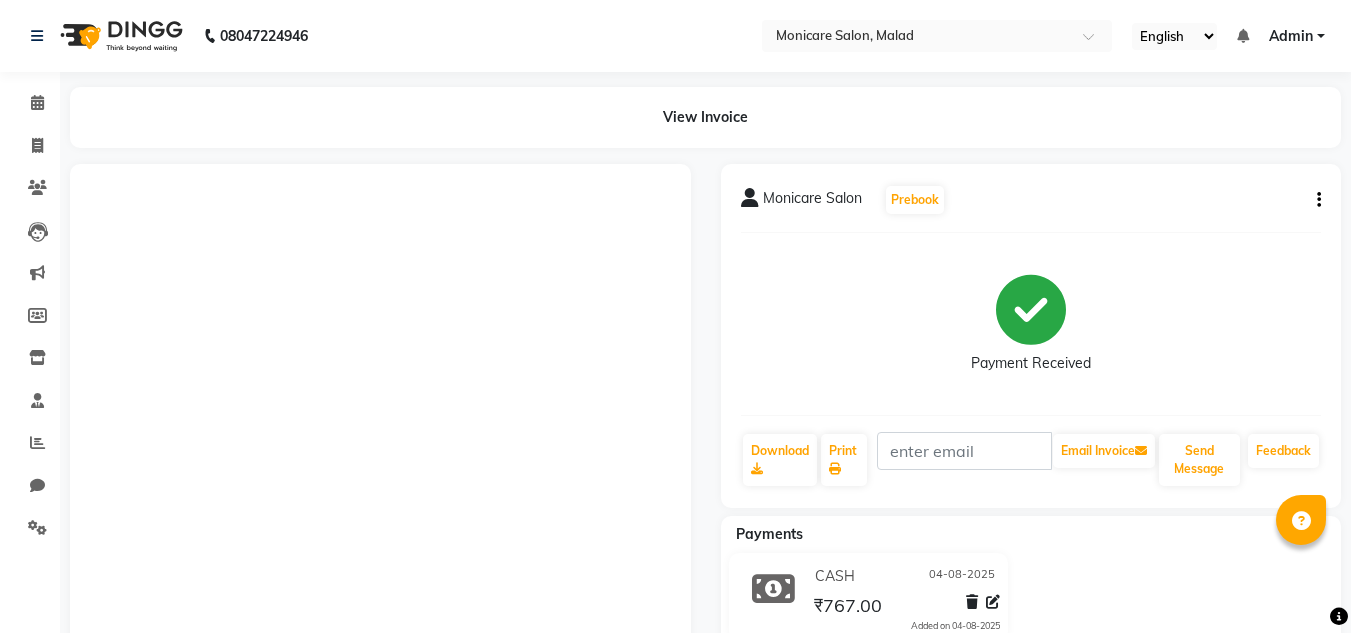 scroll, scrollTop: 0, scrollLeft: 0, axis: both 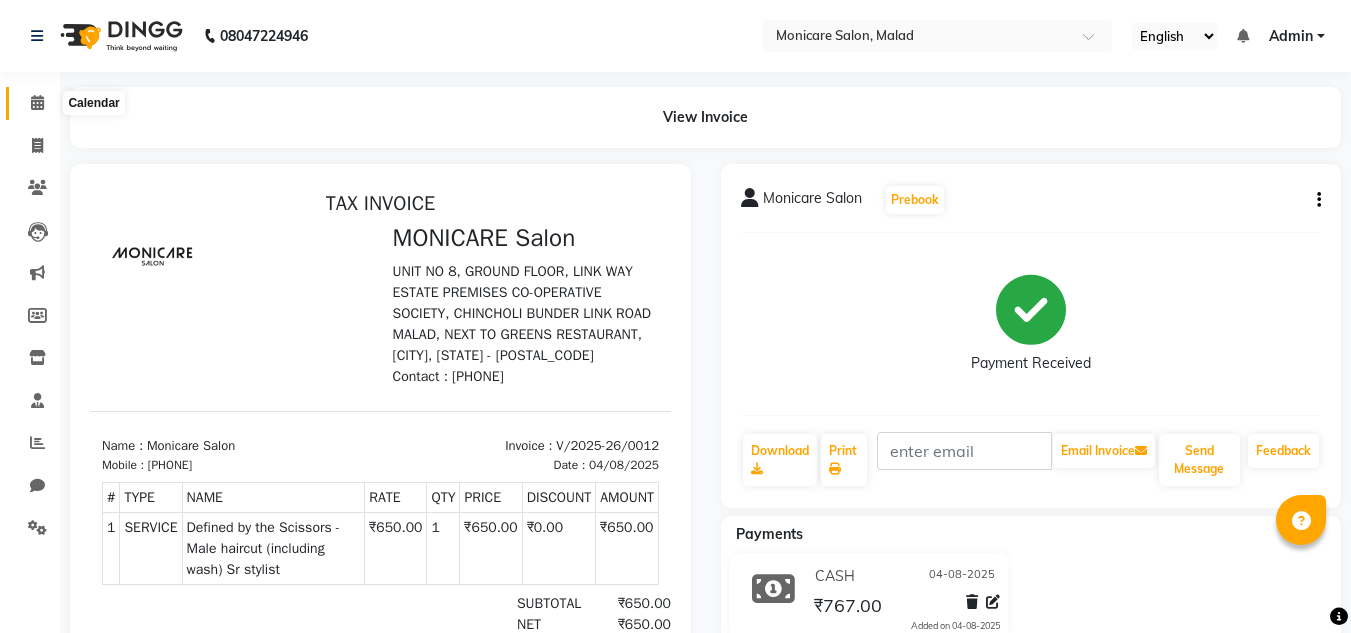 click 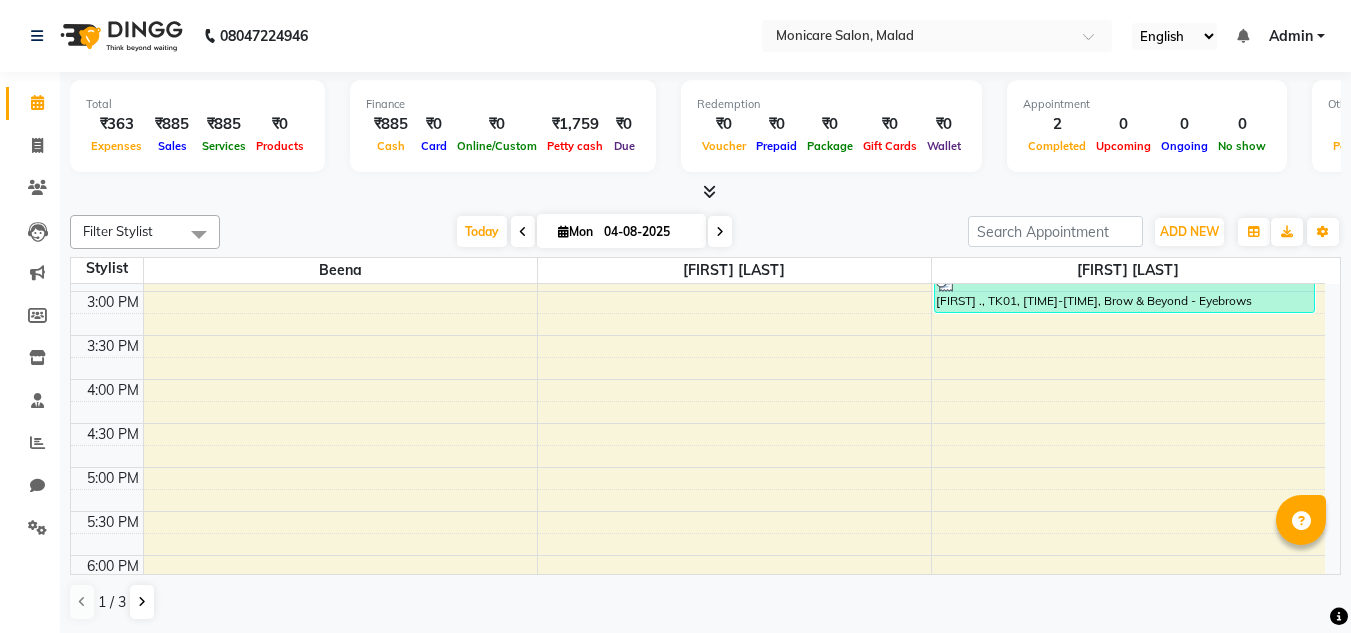 scroll, scrollTop: 609, scrollLeft: 0, axis: vertical 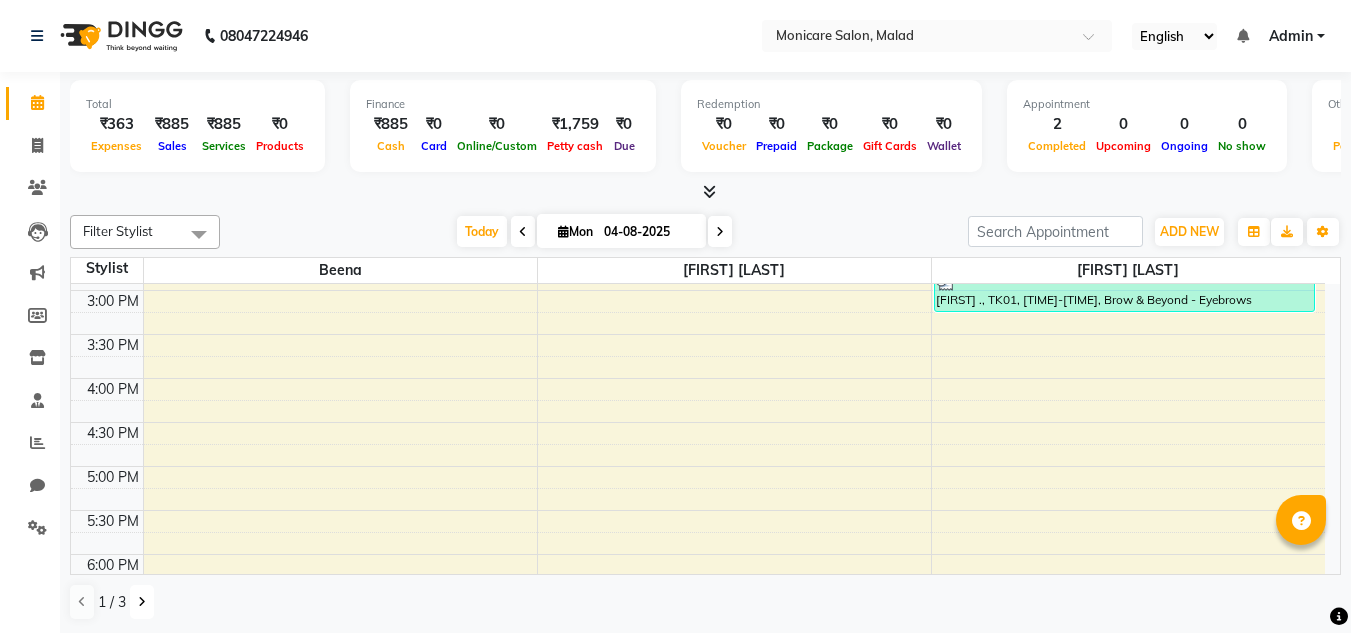 click at bounding box center [142, 602] 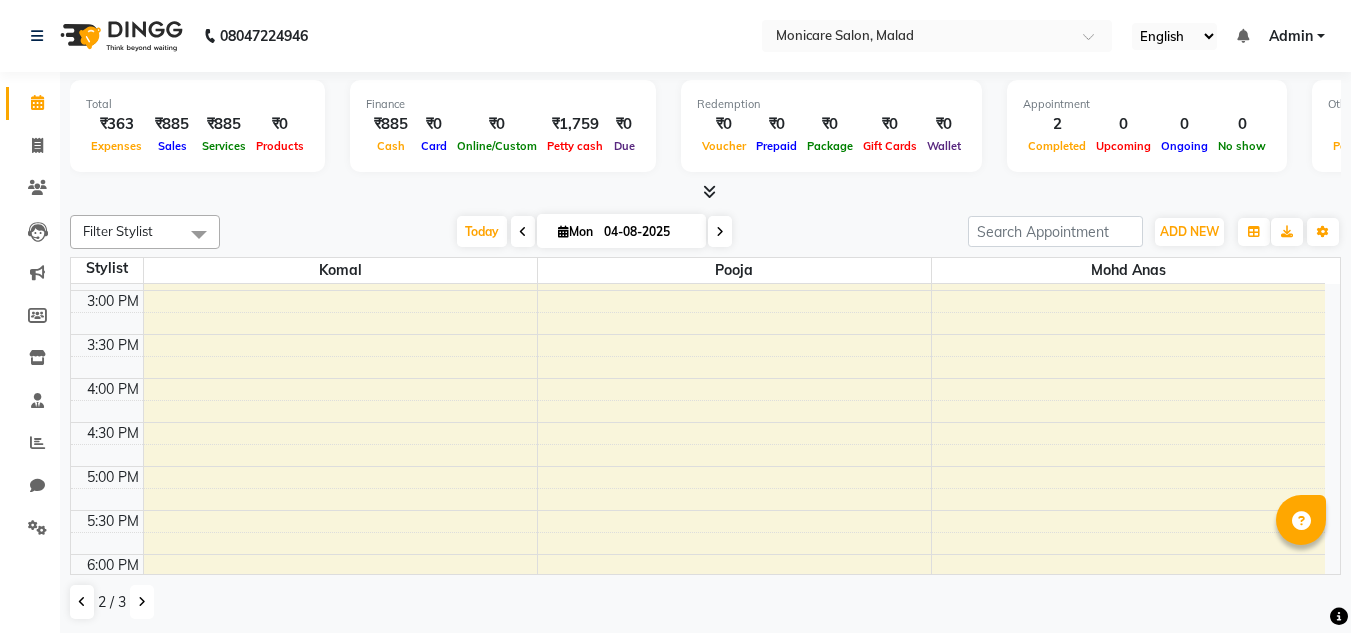 click at bounding box center [142, 602] 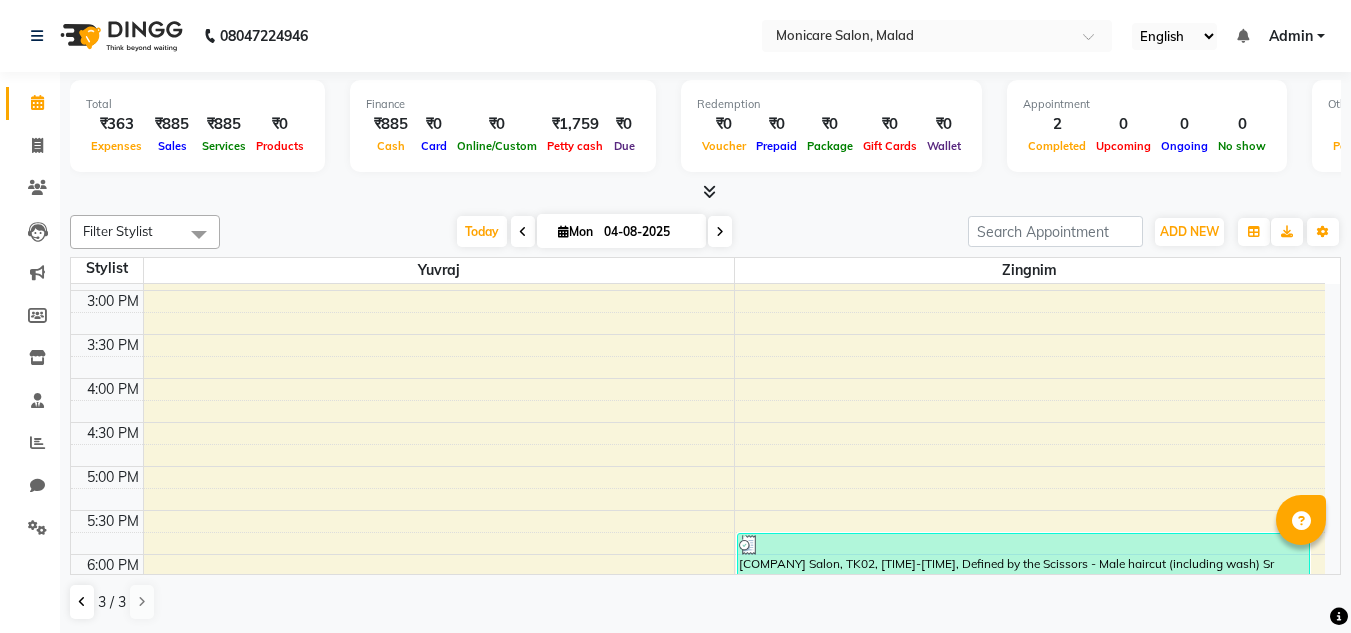 scroll, scrollTop: 1, scrollLeft: 0, axis: vertical 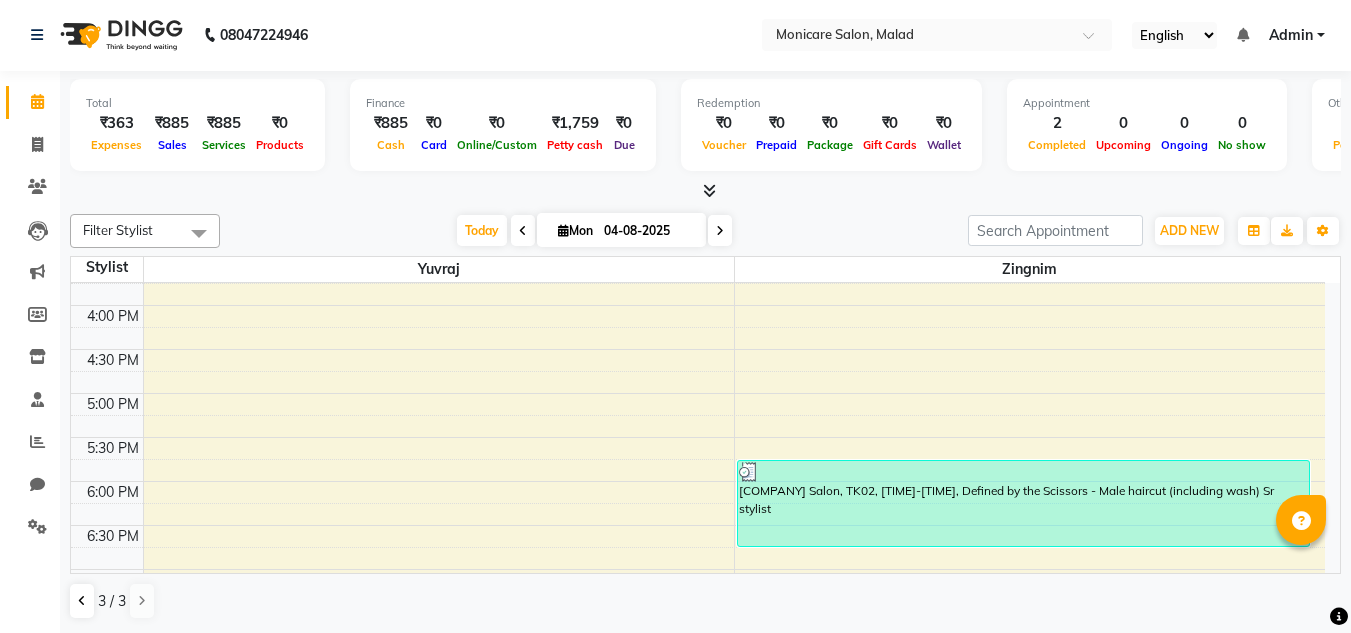 click on "8:00 AM 8:30 AM 9:00 AM 9:30 AM 10:00 AM 10:30 AM 11:00 AM 11:30 AM 12:00 PM 12:30 PM 1:00 PM 1:30 PM 2:00 PM 2:30 PM 3:00 PM 3:30 PM 4:00 PM 4:30 PM 5:00 PM 5:30 PM 6:00 PM 6:30 PM 7:00 PM 7:30 PM 8:00 PM 8:30 PM     [COMPANY] Salon, TK02, [TIME]-[TIME], Defined by the Scissors - Male haircut  (including wash) Sr stylist" at bounding box center (698, 173) 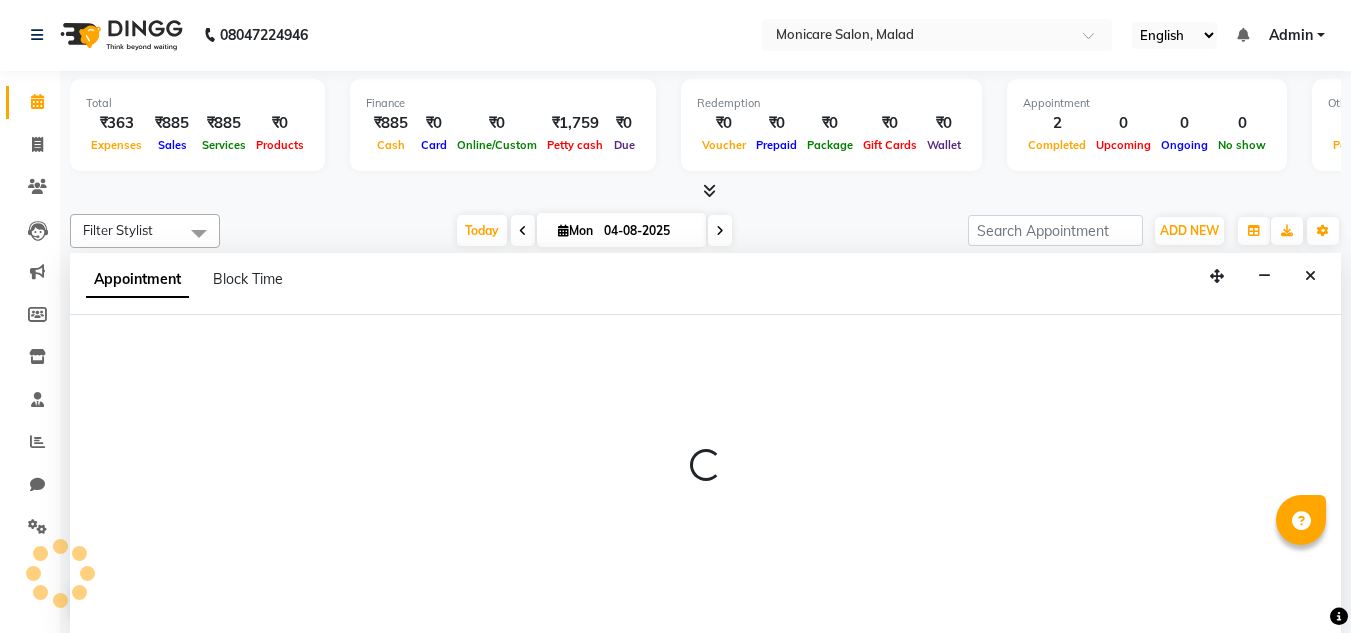 click at bounding box center (705, 474) 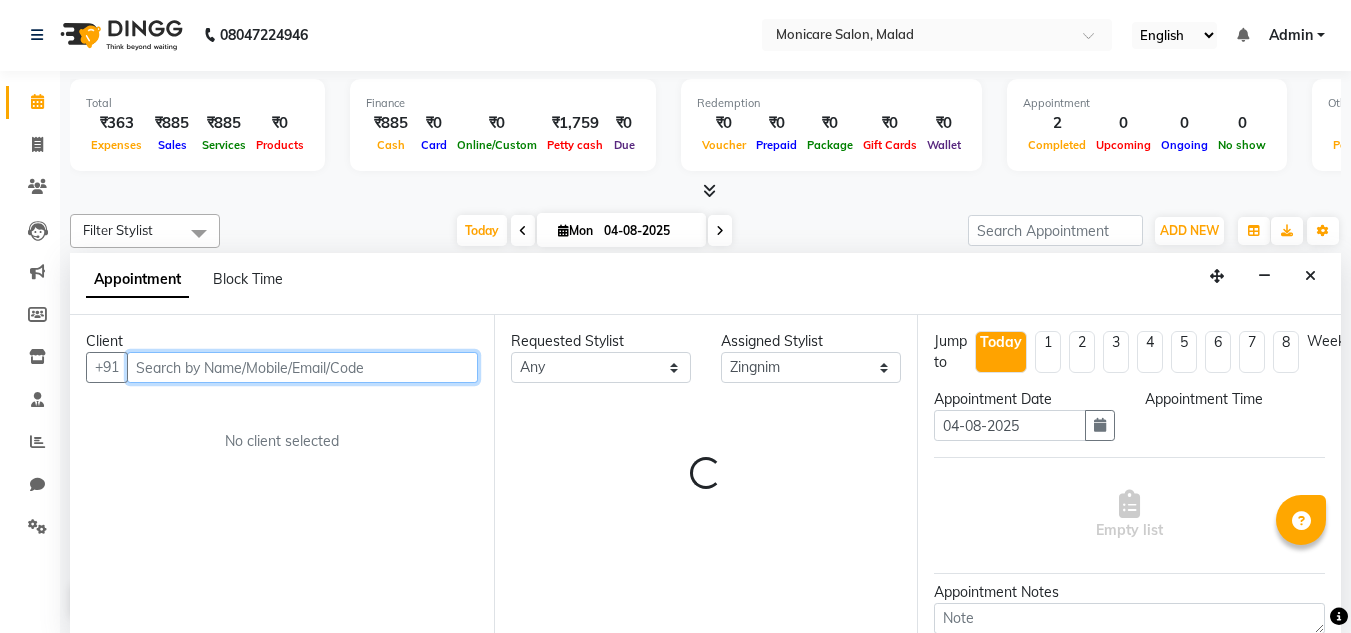 select on "960" 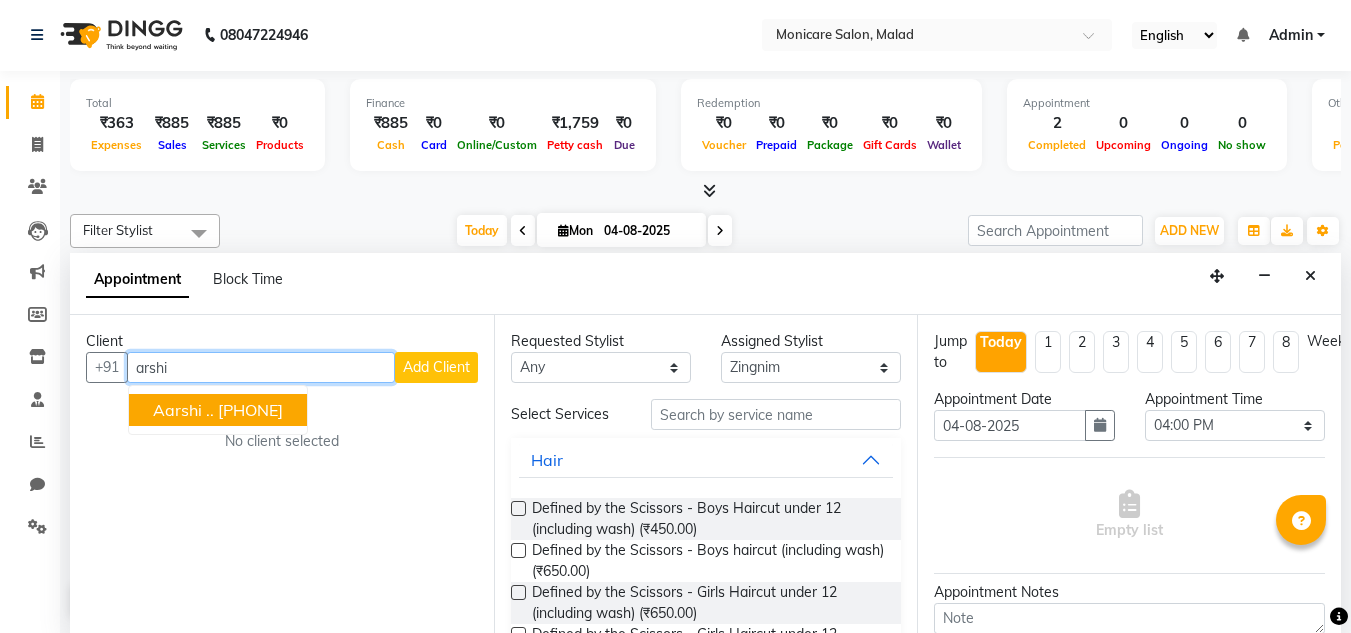 click on "[PHONE]" at bounding box center (250, 410) 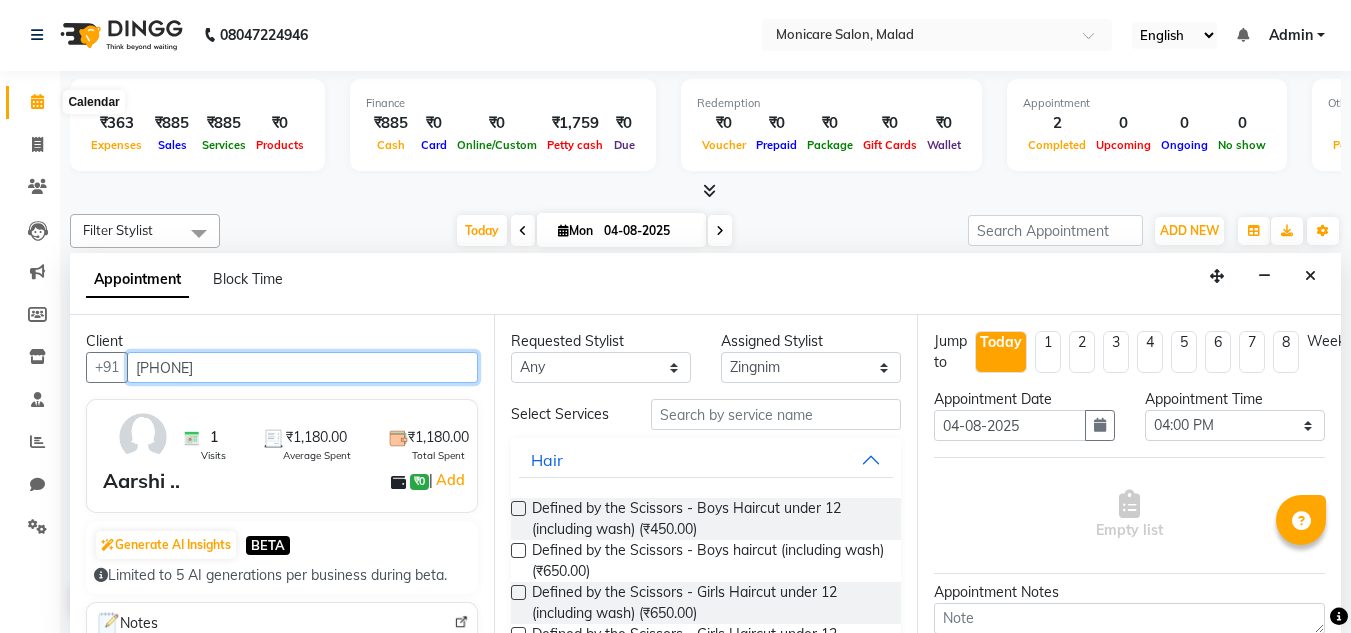 type on "[PHONE]" 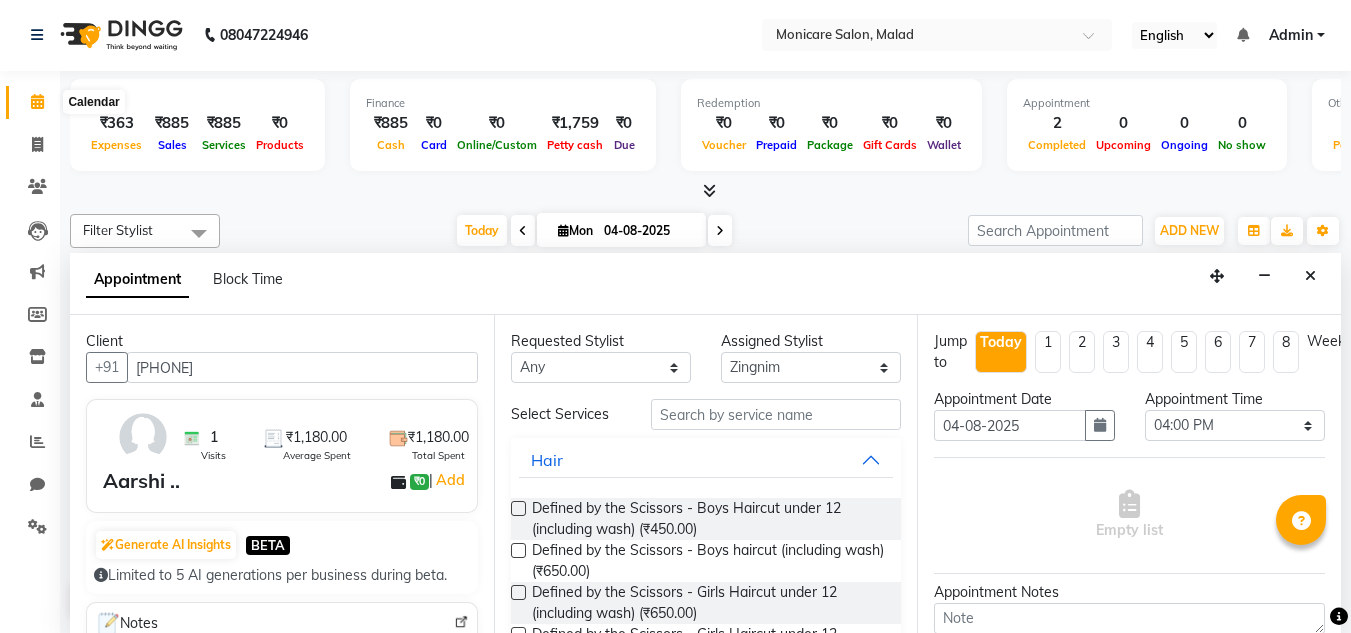 click 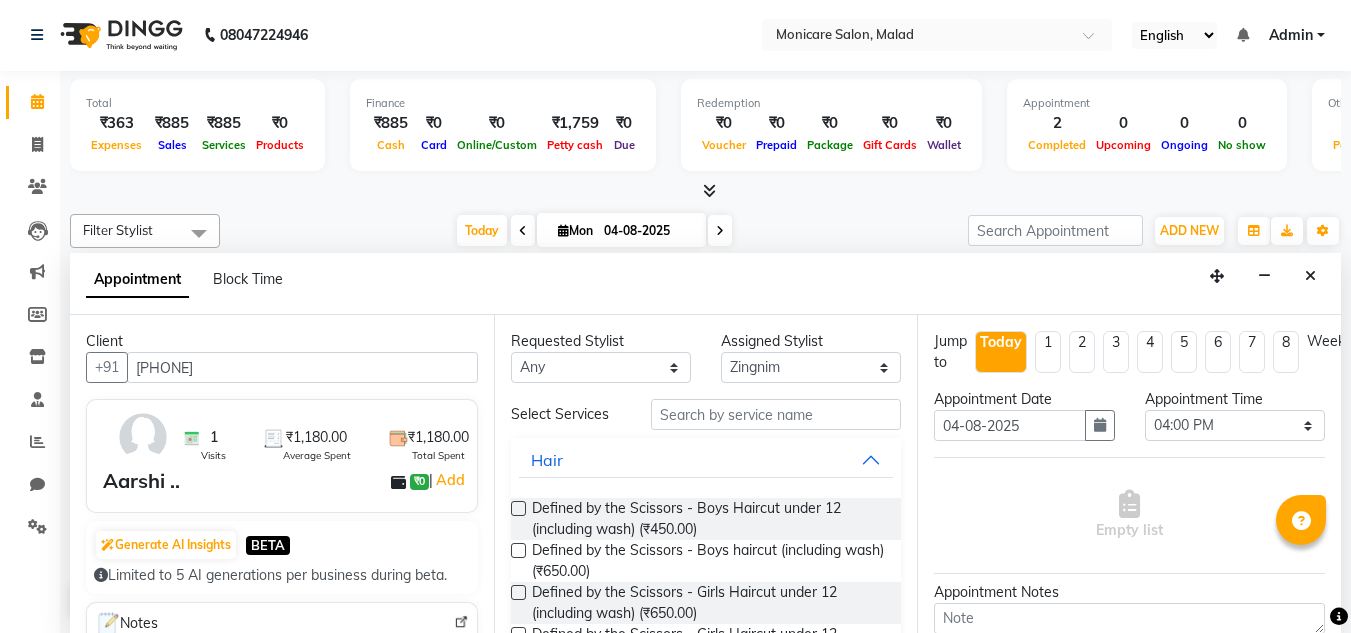 click on "04-08-2025" at bounding box center [648, 231] 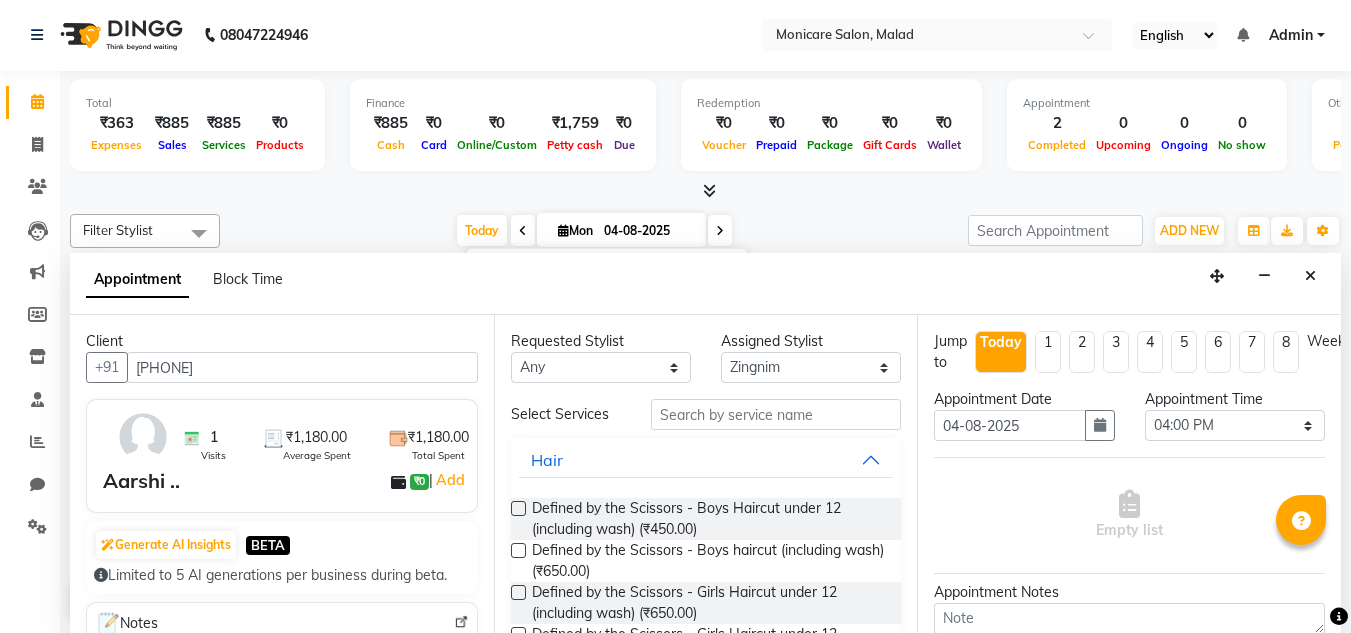 click on "Mon" at bounding box center [575, 230] 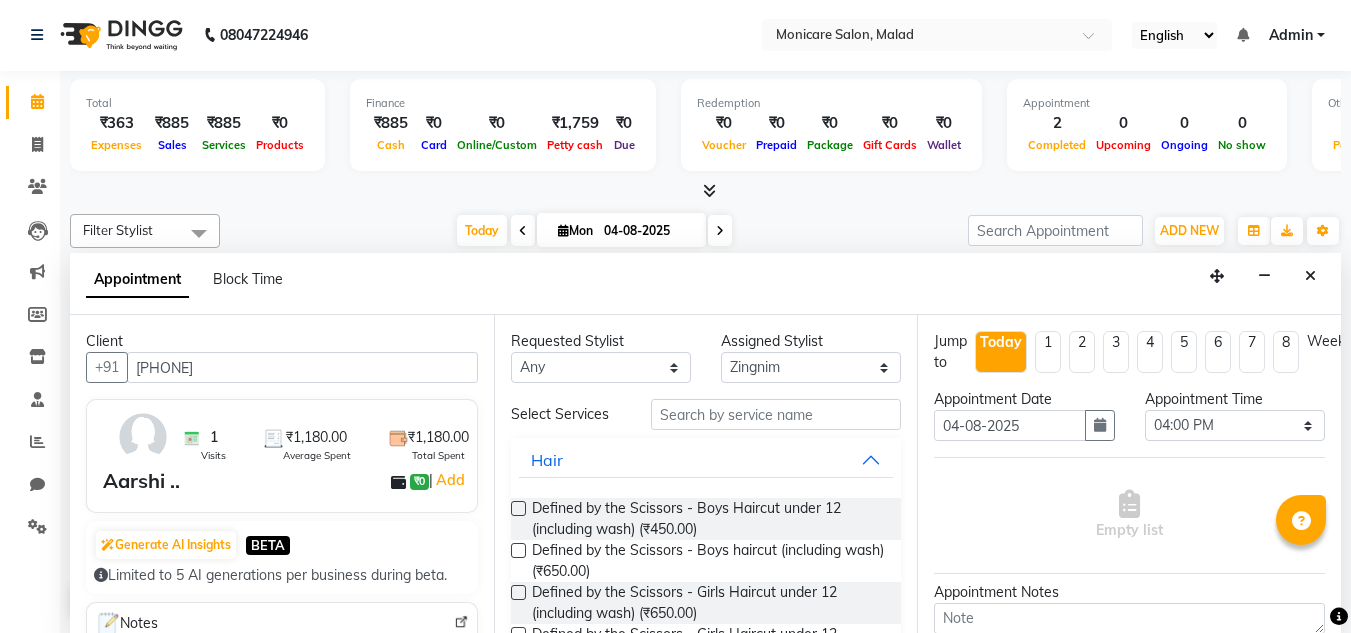 click on "Mon" at bounding box center (575, 230) 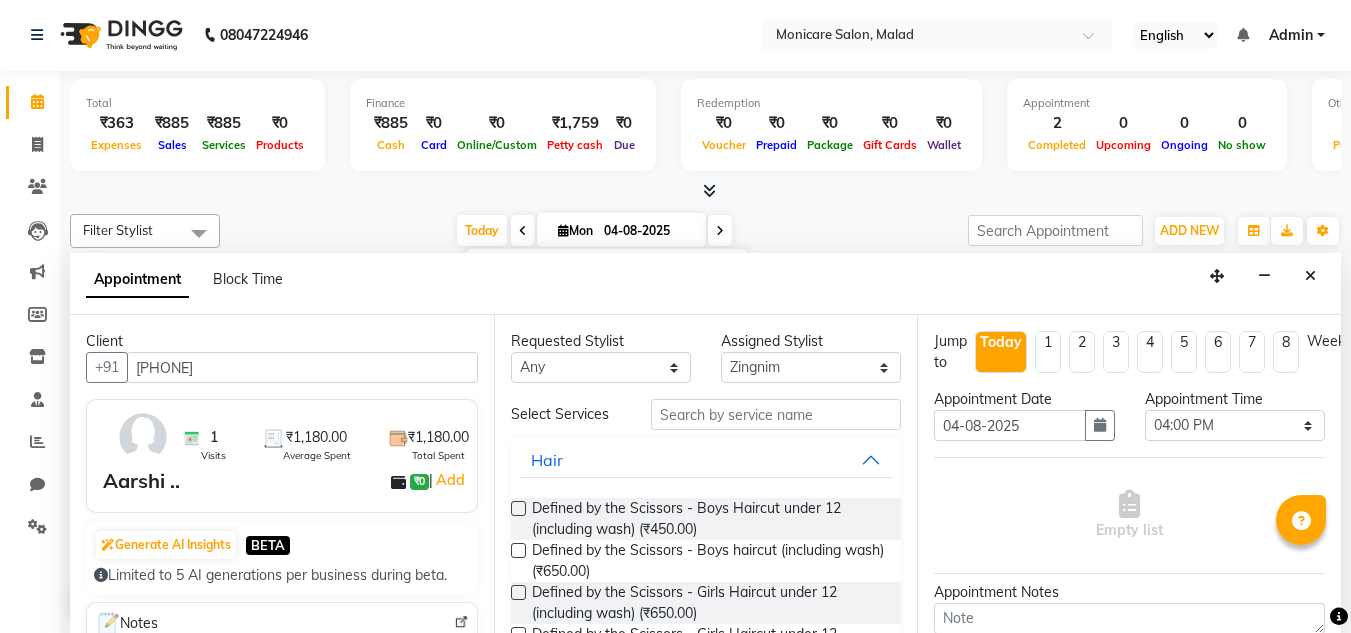 click at bounding box center [720, 230] 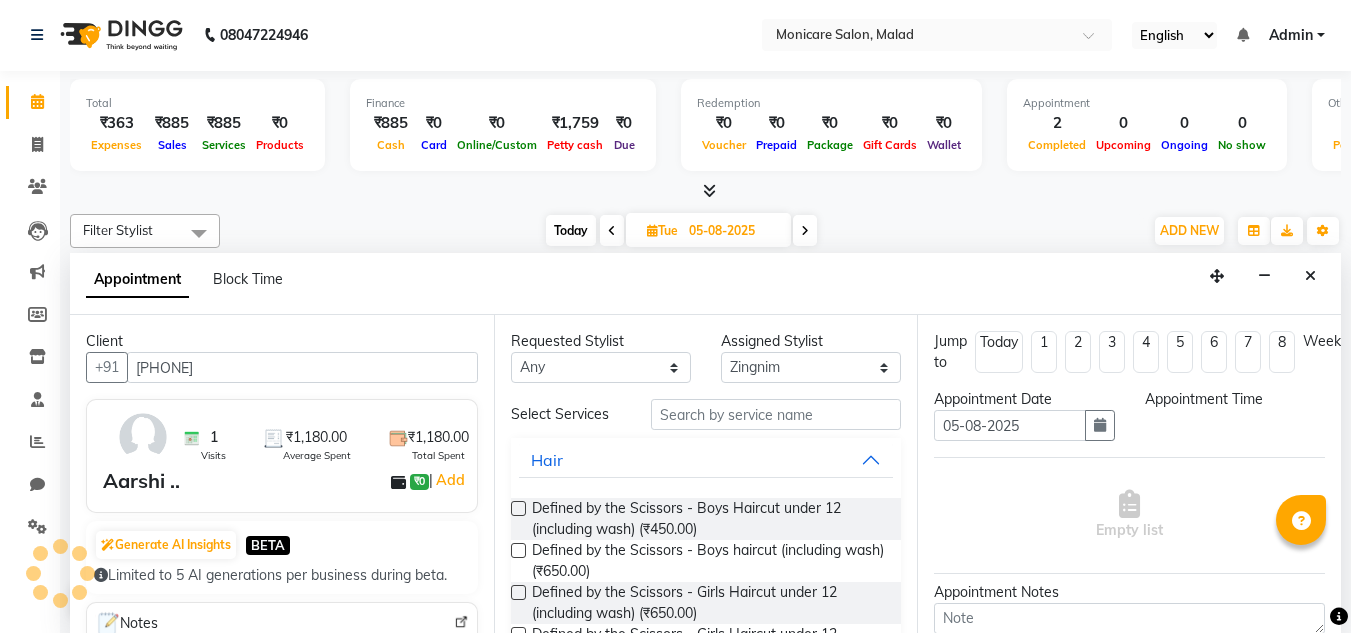 scroll, scrollTop: 0, scrollLeft: 0, axis: both 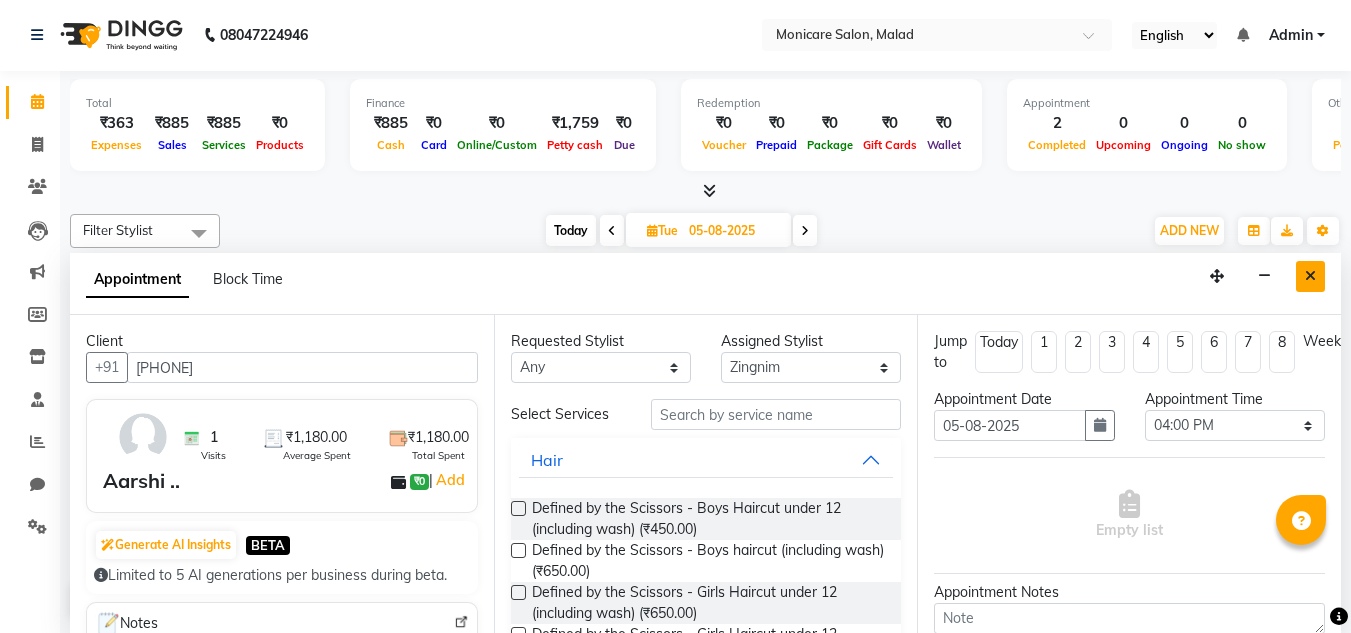 click at bounding box center [1310, 276] 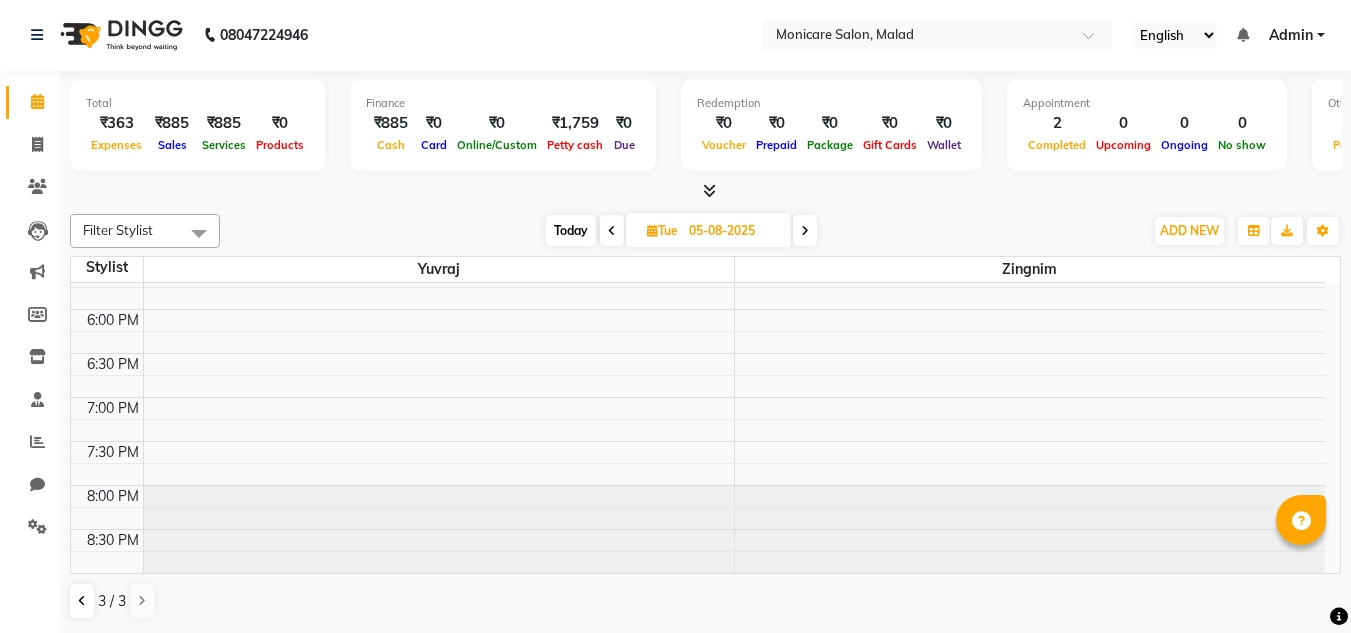 click at bounding box center [805, 230] 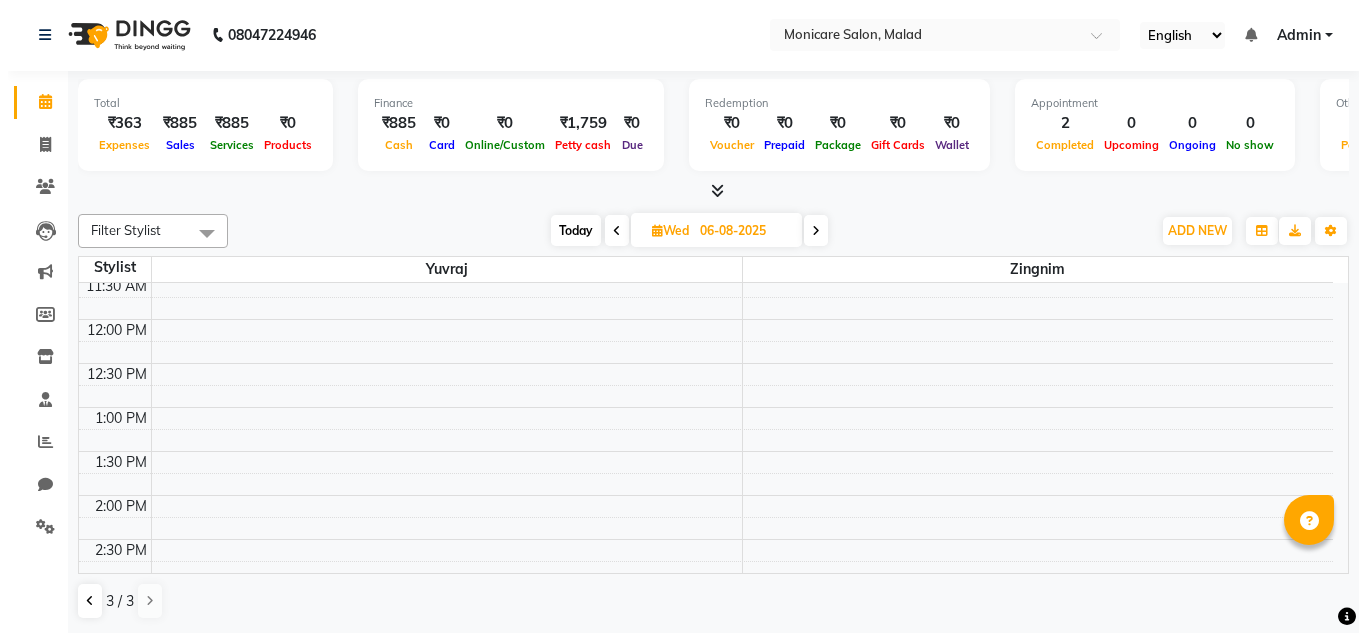 scroll, scrollTop: 309, scrollLeft: 0, axis: vertical 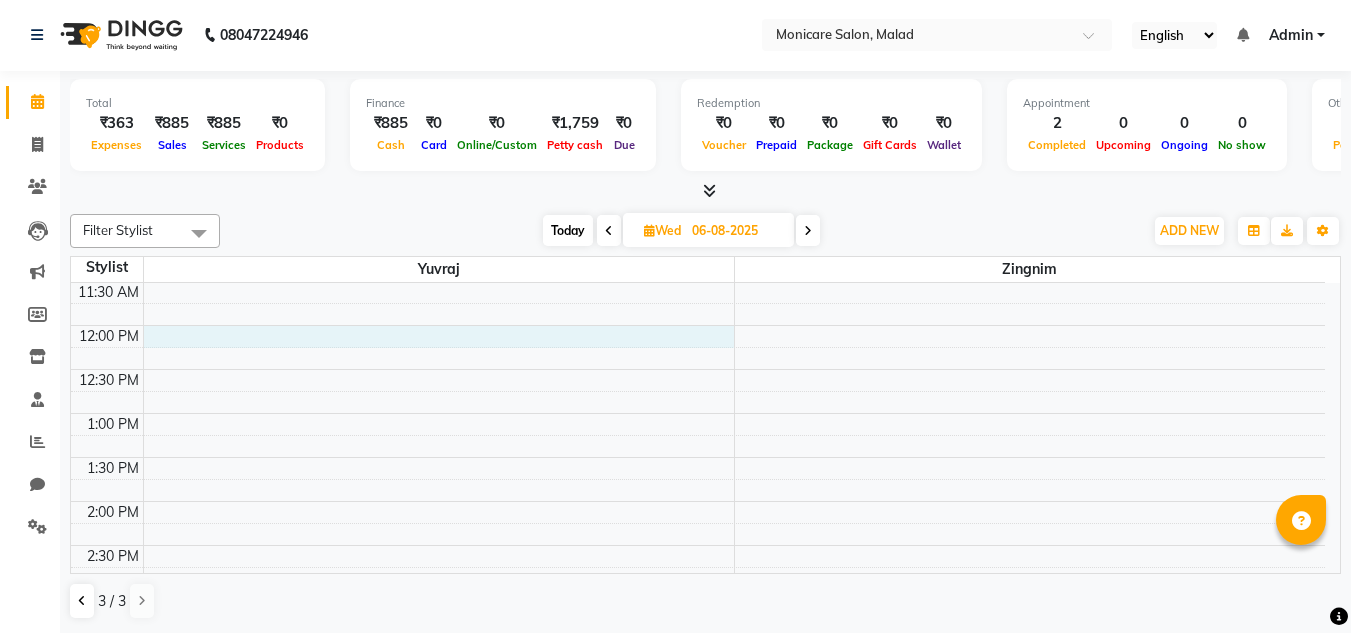 click on "8:00 AM 8:30 AM 9:00 AM 9:30 AM 10:00 AM 10:30 AM 11:00 AM 11:30 AM 12:00 PM 12:30 PM 1:00 PM 1:30 PM 2:00 PM 2:30 PM 3:00 PM 3:30 PM 4:00 PM 4:30 PM 5:00 PM 5:30 PM 6:00 PM 6:30 PM 7:00 PM 7:30 PM 8:00 PM 8:30 PM" at bounding box center [698, 545] 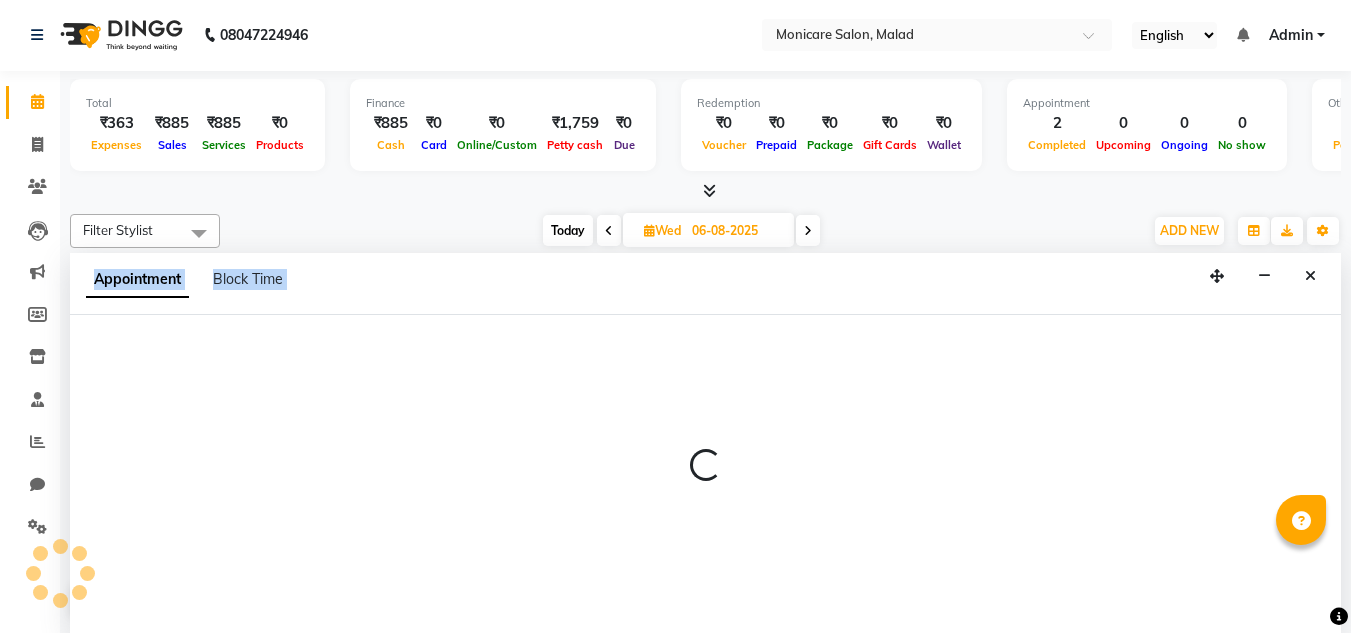 select on "86424" 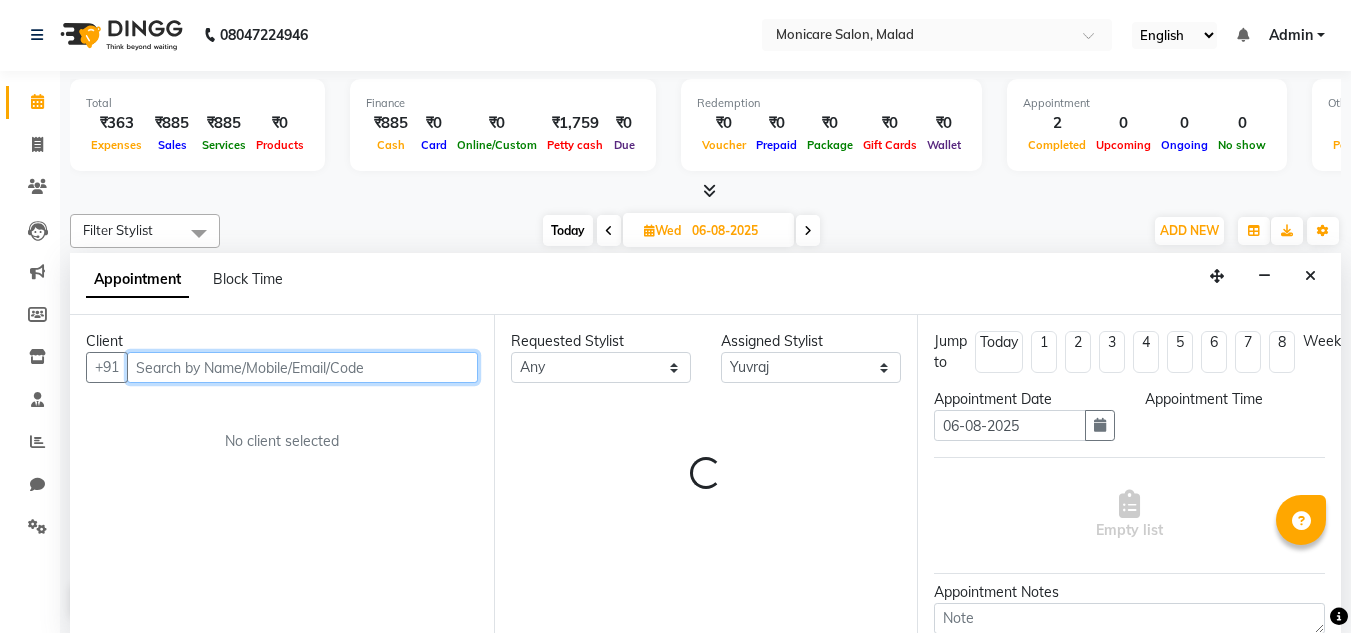 select on "720" 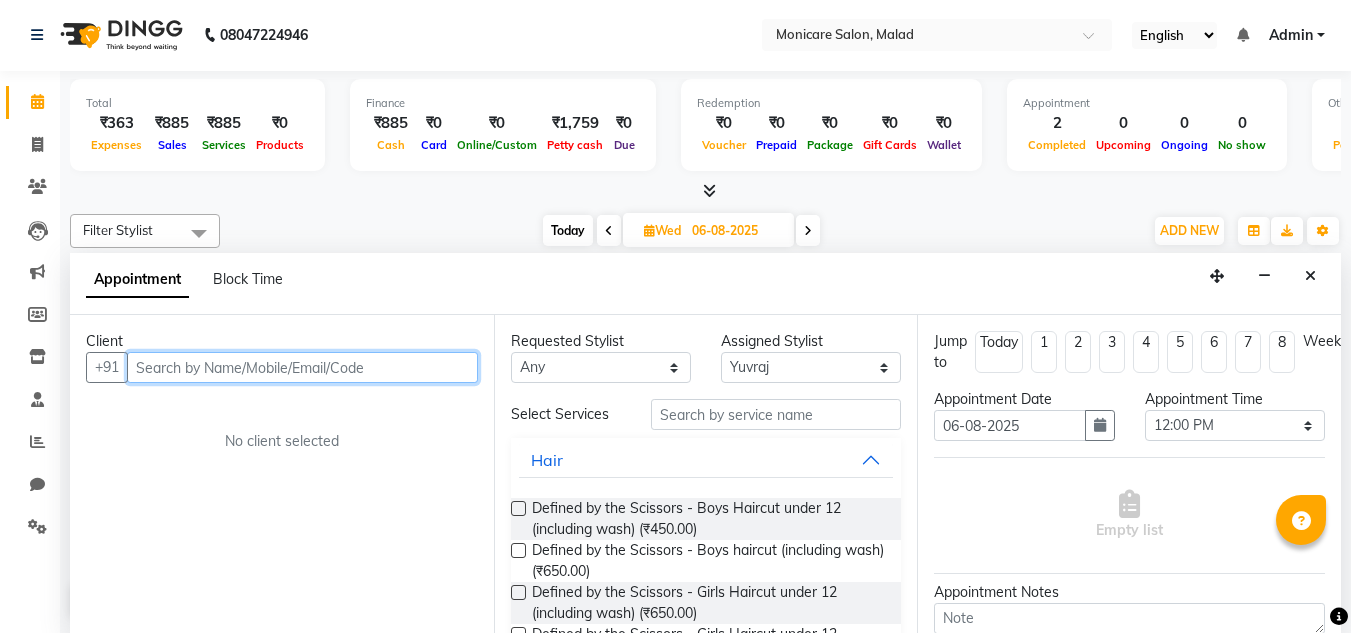 paste on "[PHONE]" 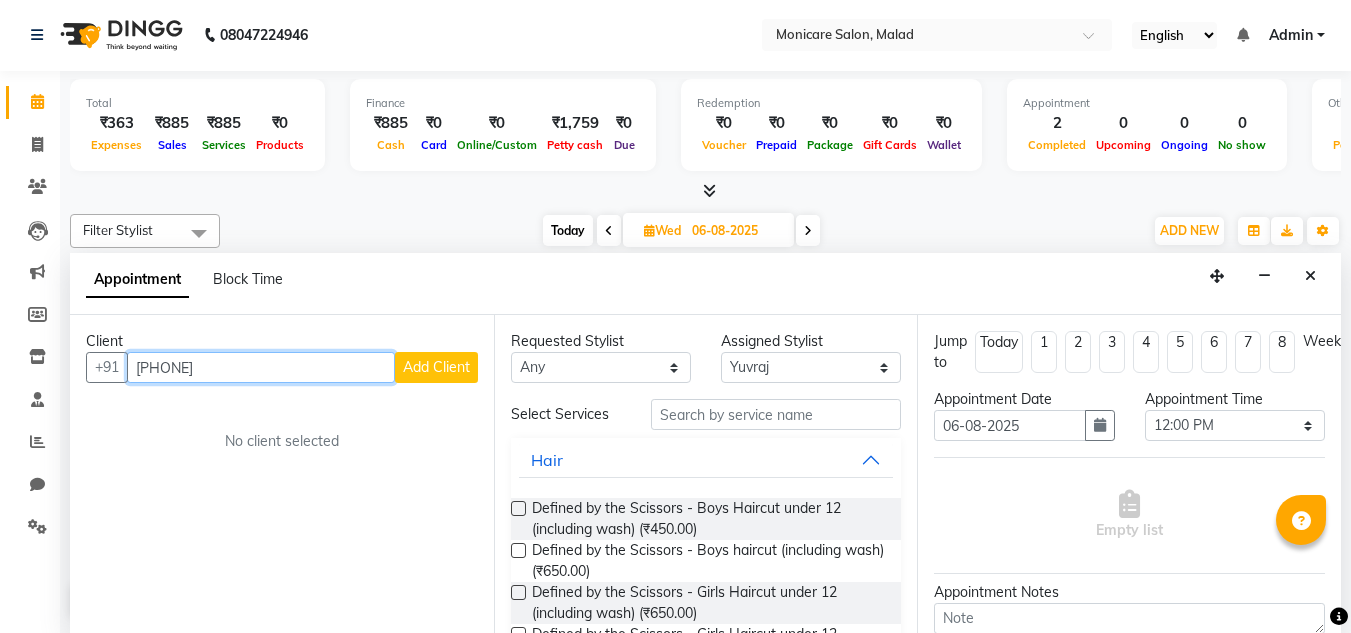type on "[PHONE]" 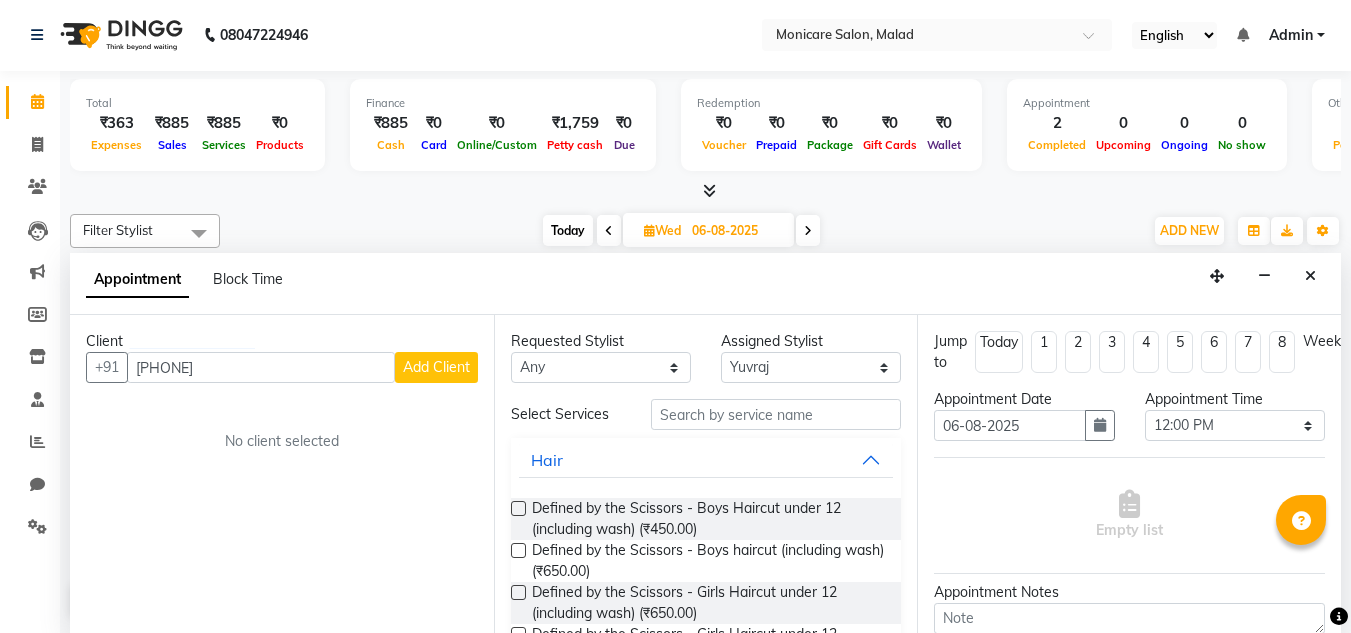 click on "Add Client" at bounding box center [436, 367] 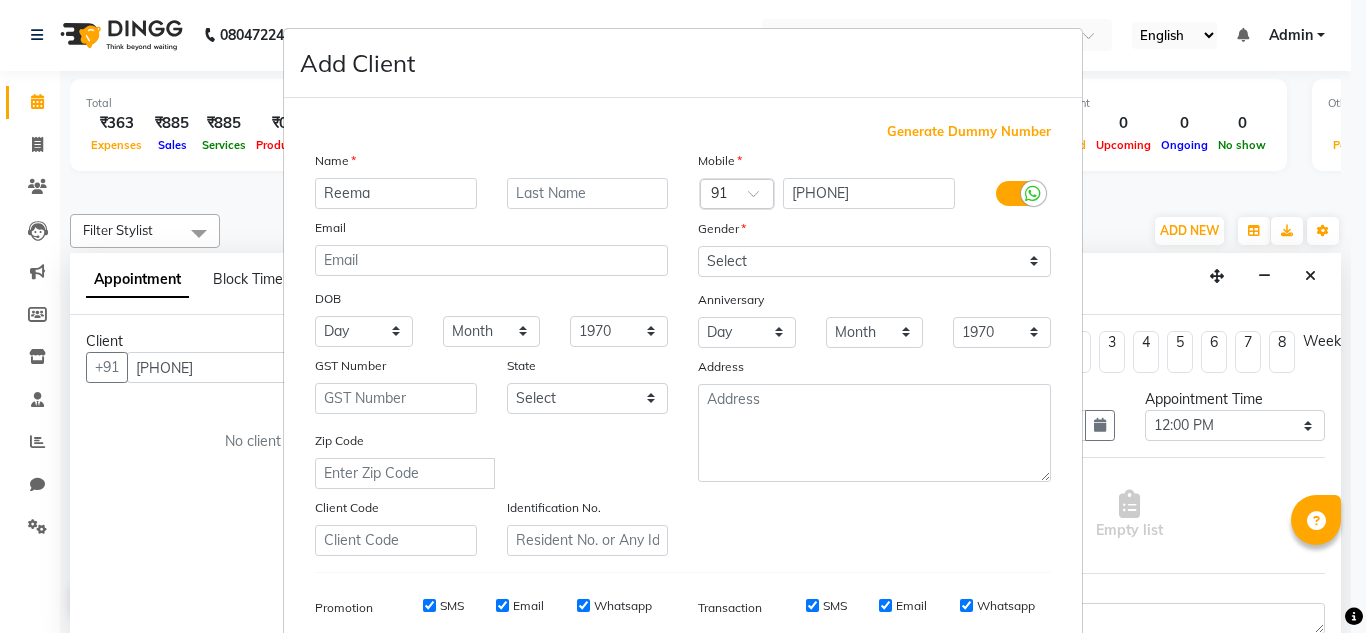 type on "Reema" 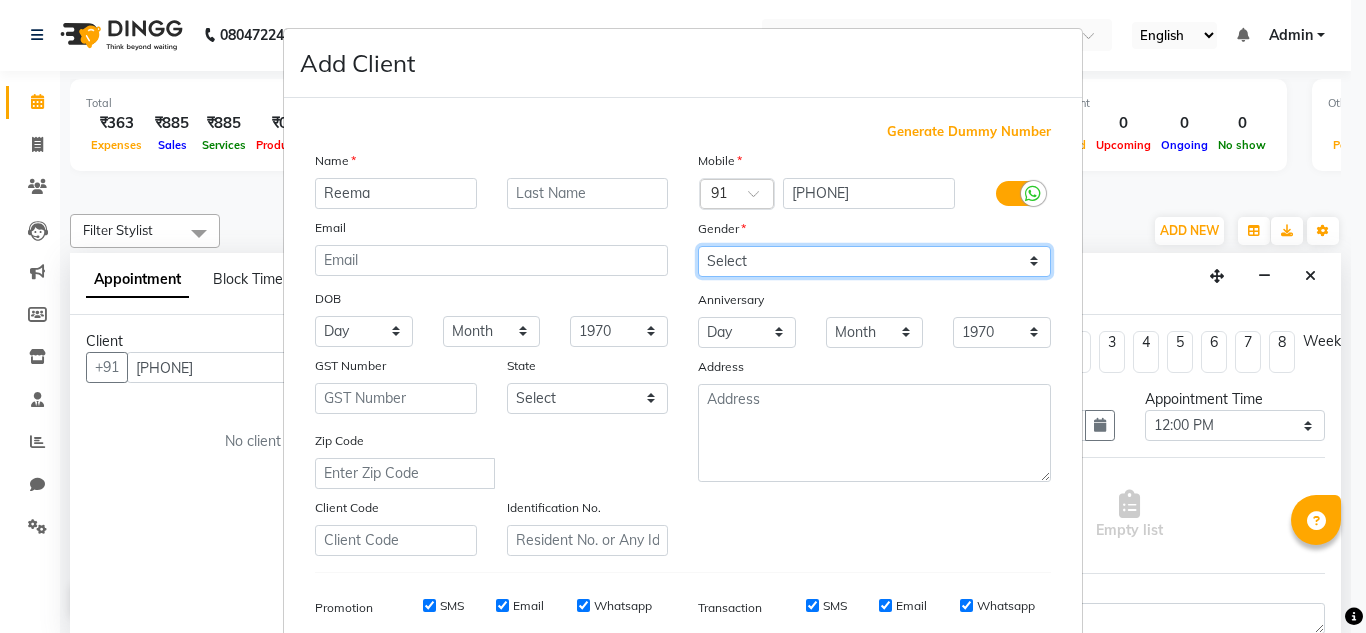 click on "Select Male Female Other Prefer Not To Say" at bounding box center [874, 261] 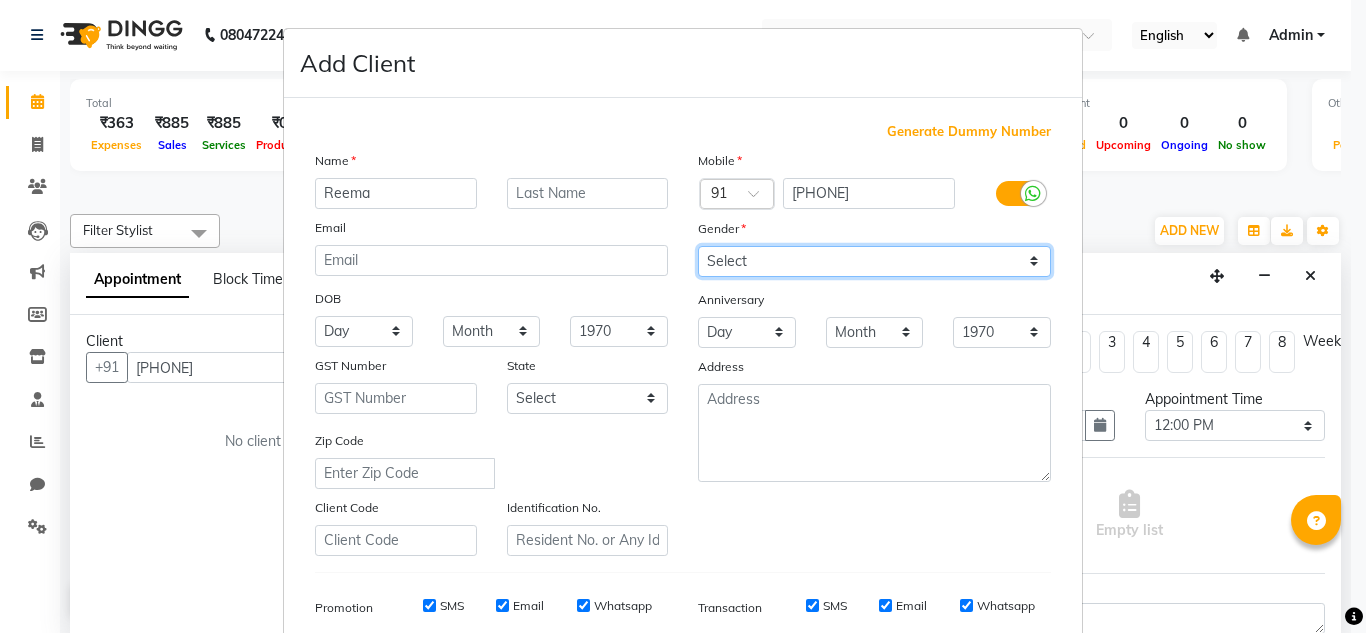 select on "female" 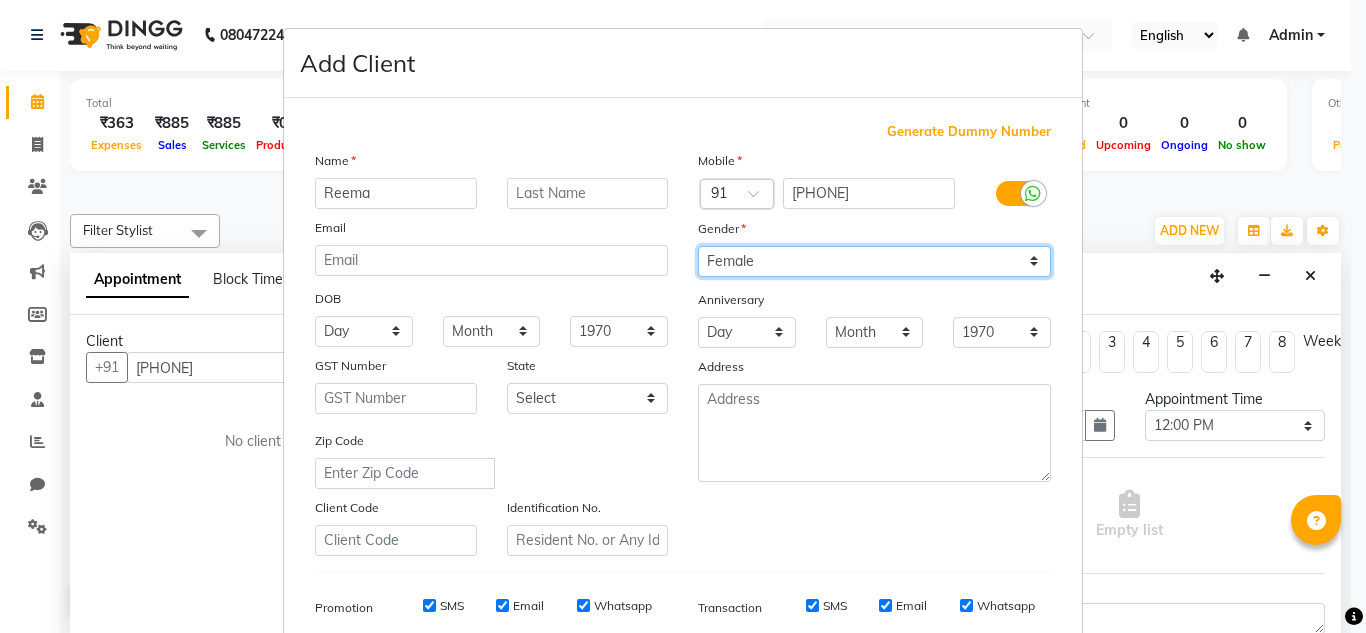 click on "Select Male Female Other Prefer Not To Say" at bounding box center [874, 261] 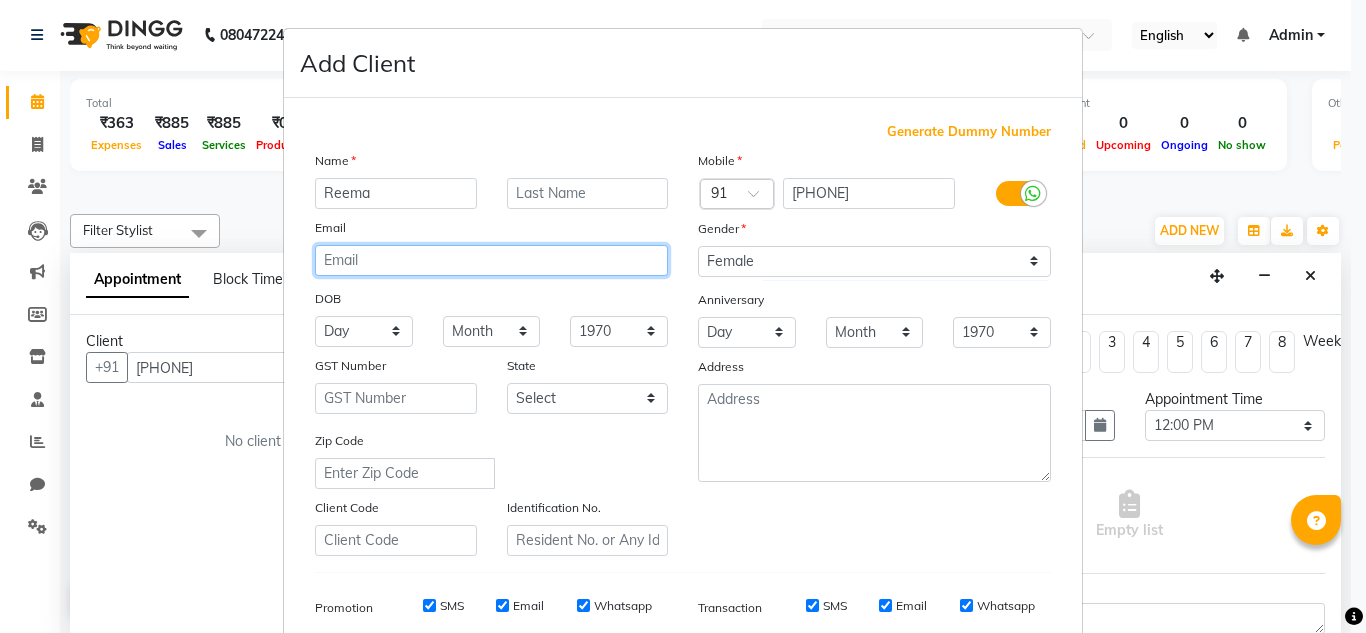 click at bounding box center (491, 260) 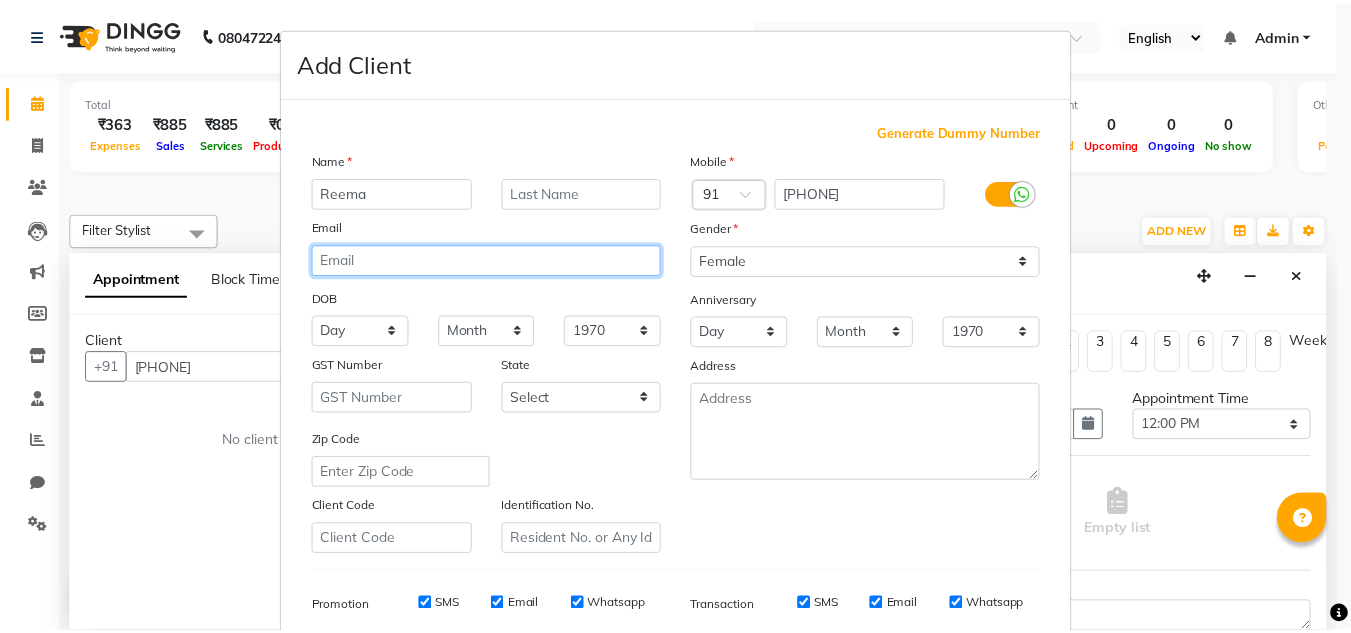 scroll, scrollTop: 290, scrollLeft: 0, axis: vertical 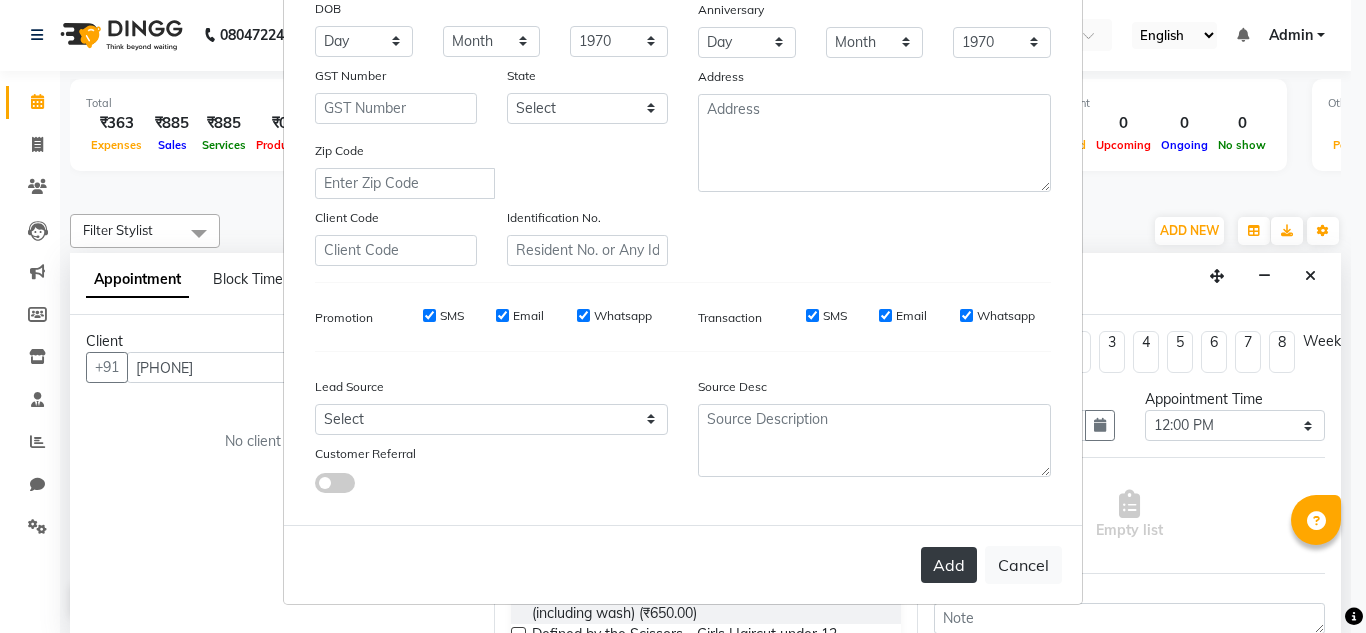 click on "Add" at bounding box center [949, 565] 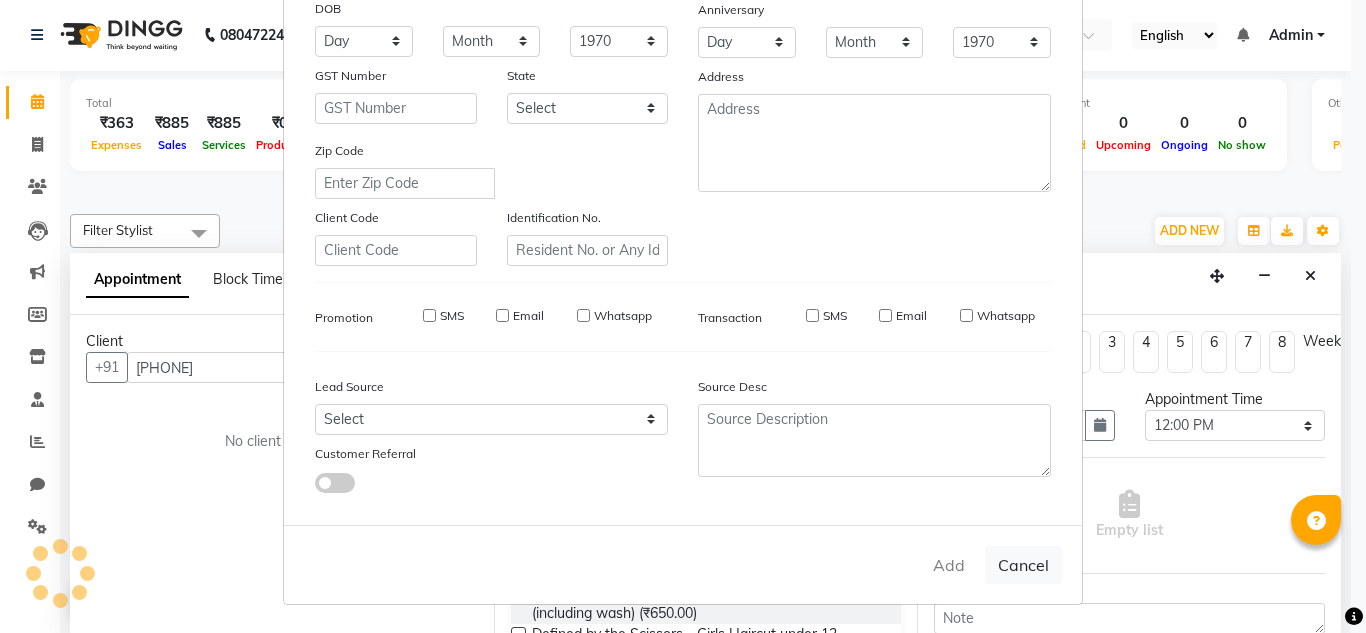 type 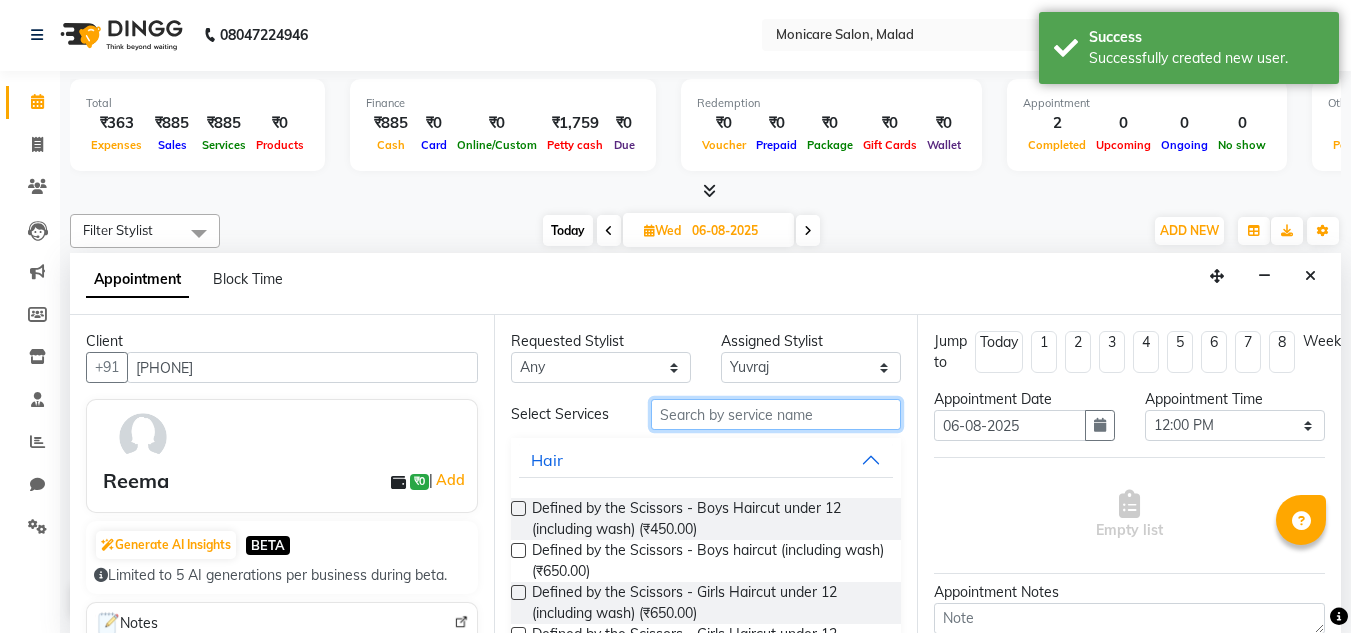 click at bounding box center [776, 414] 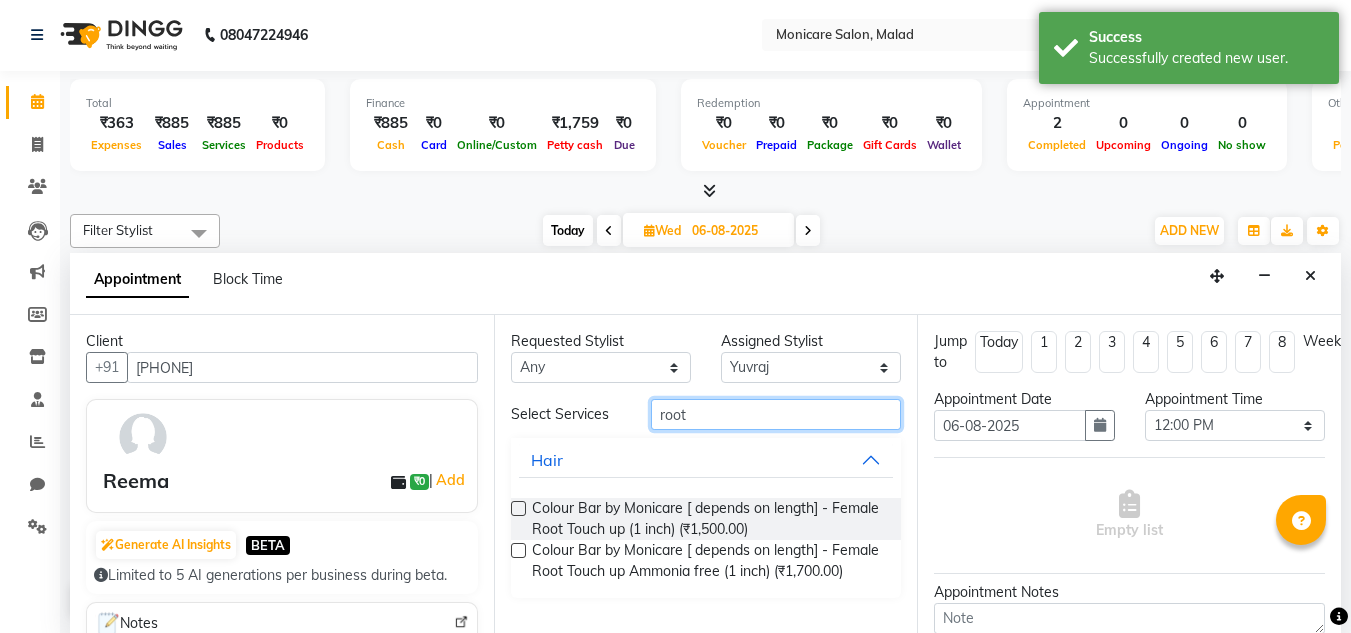 type on "root" 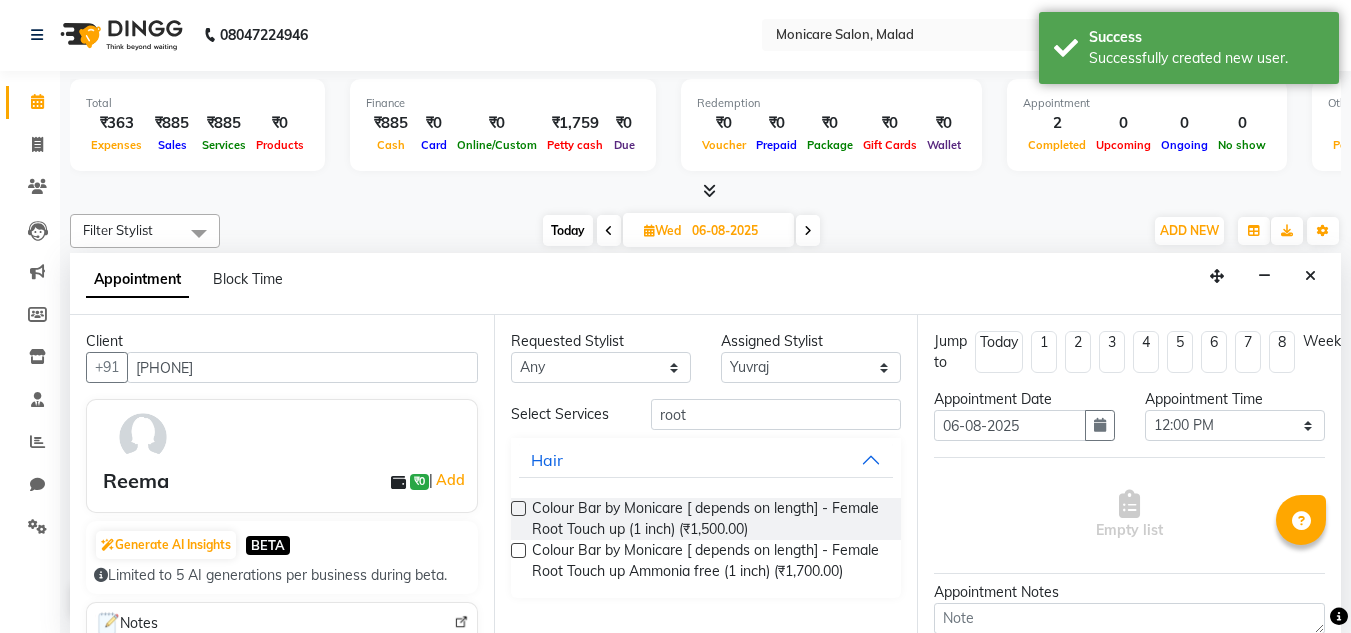 click at bounding box center [518, 508] 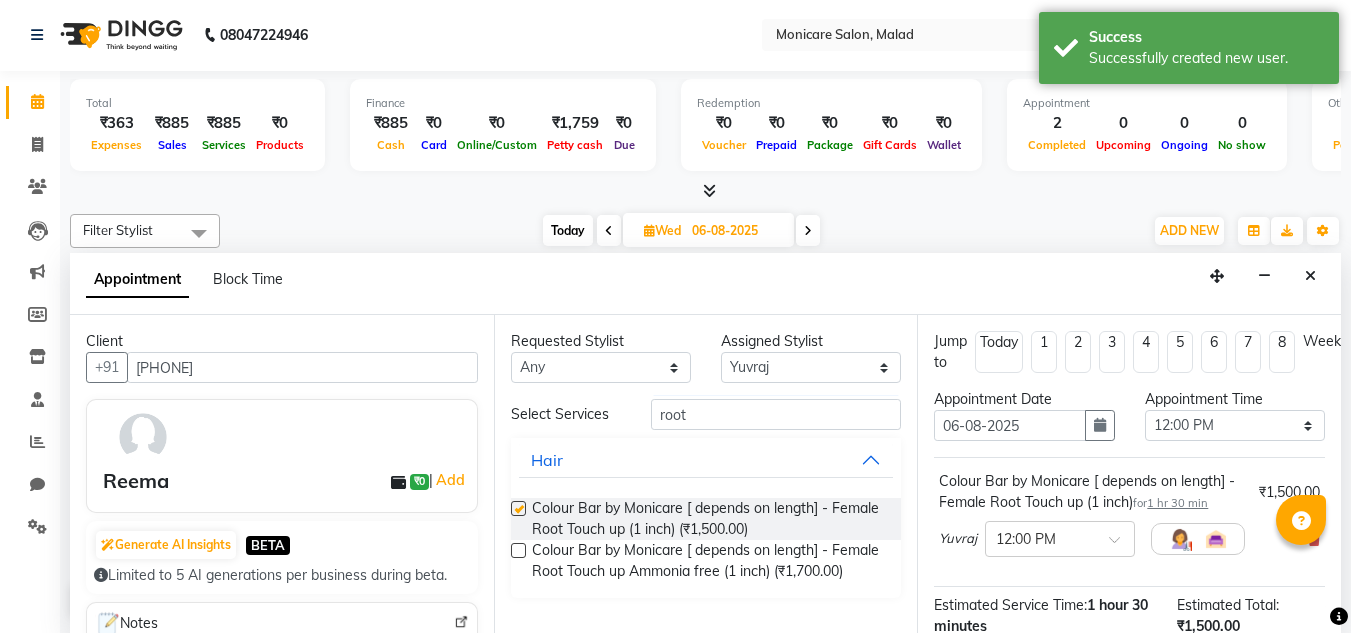 checkbox on "false" 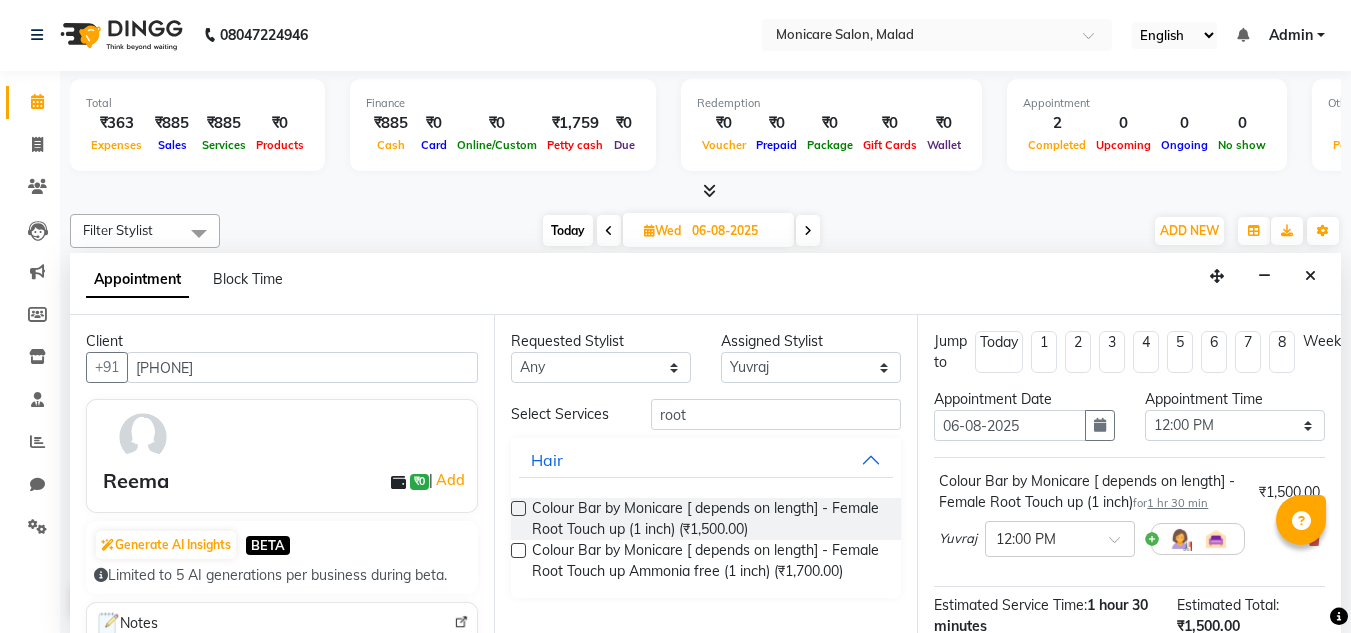 scroll, scrollTop: 265, scrollLeft: 0, axis: vertical 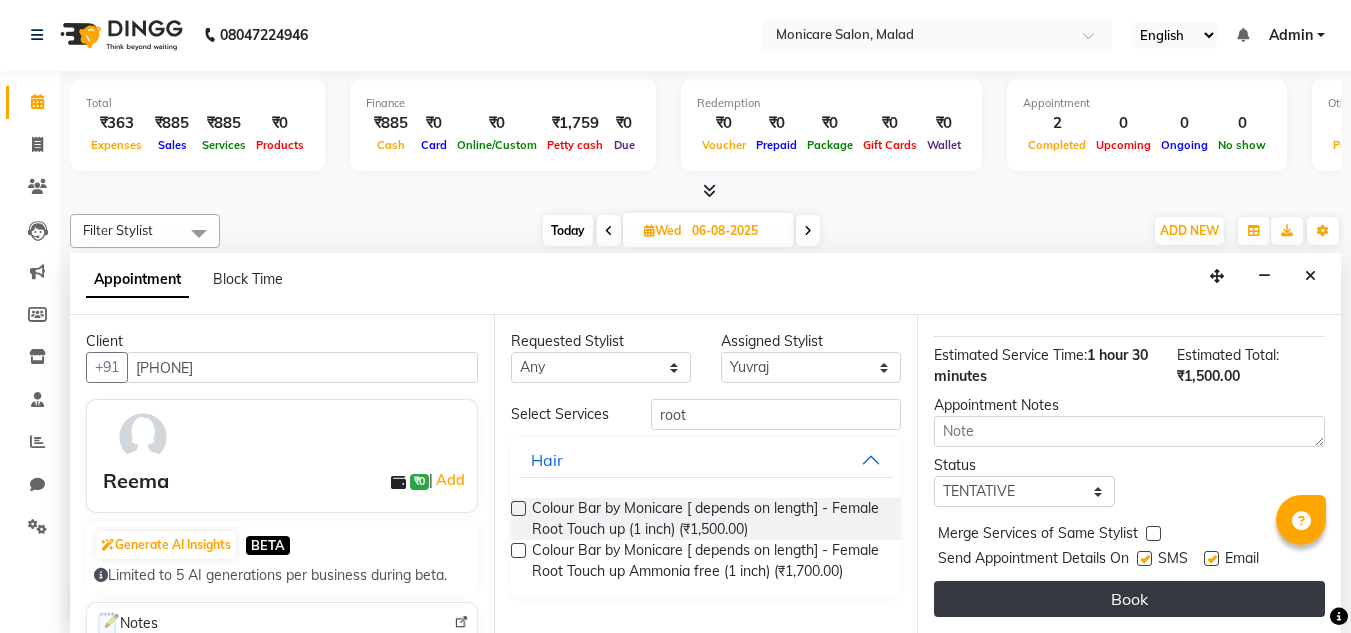 click on "Book" at bounding box center (1129, 599) 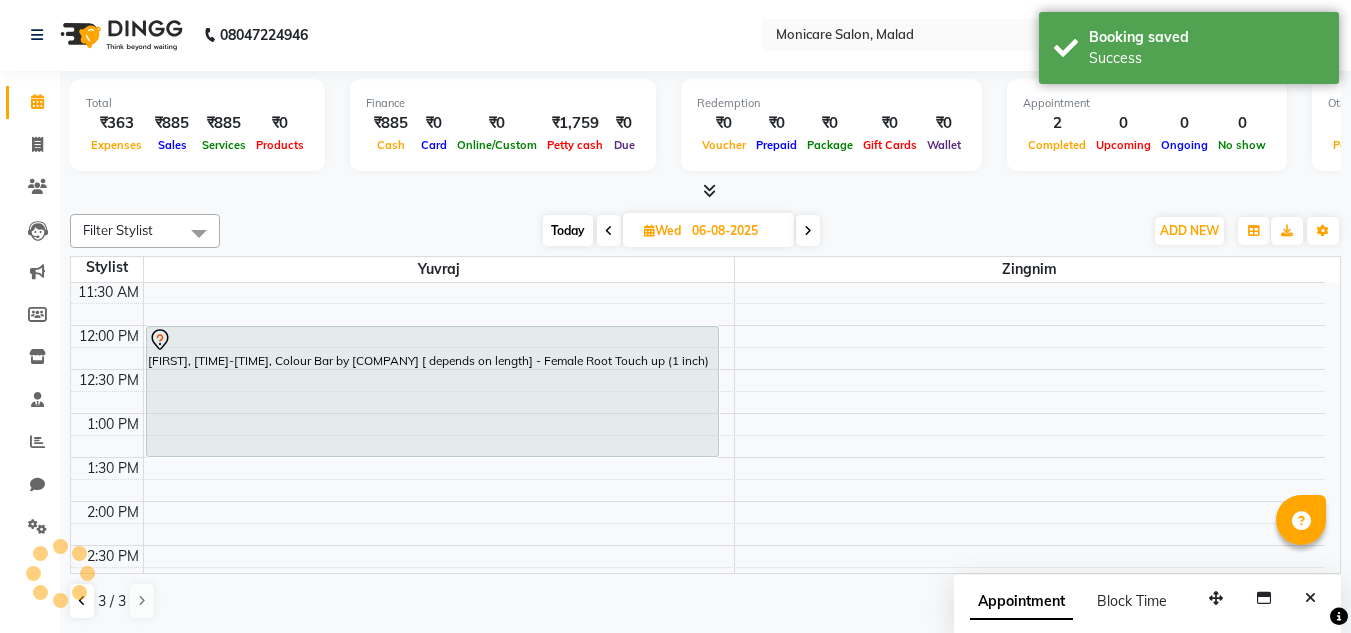 scroll, scrollTop: 0, scrollLeft: 0, axis: both 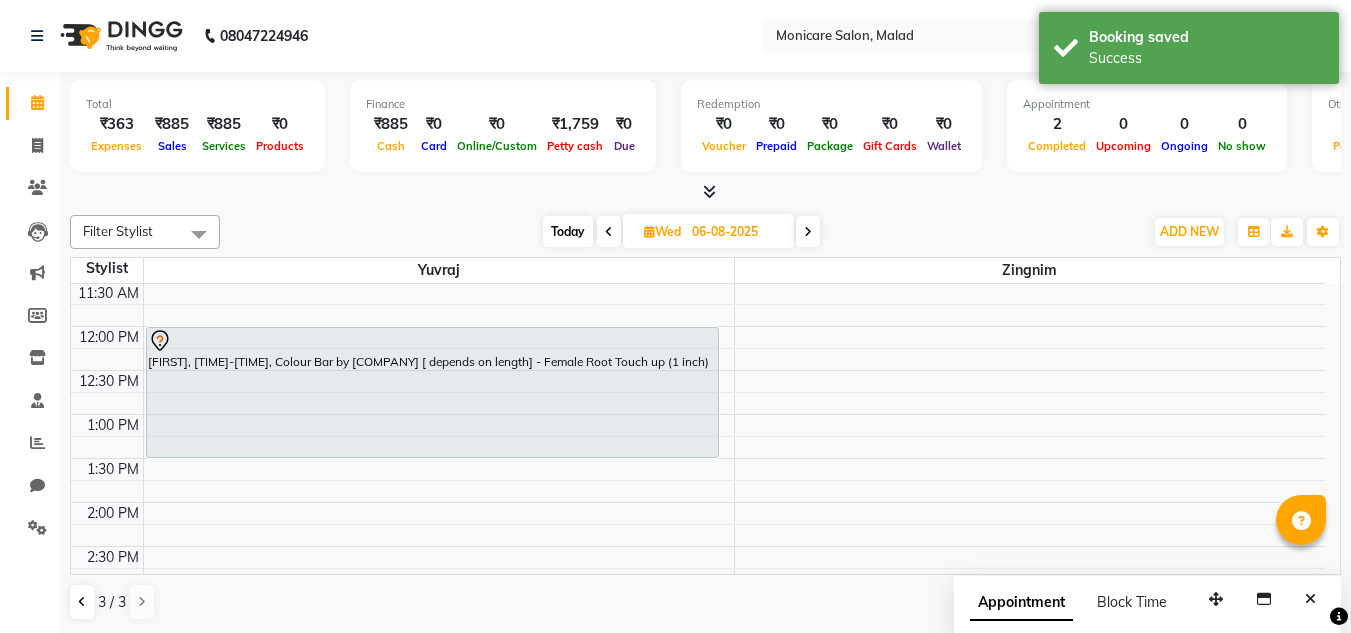 click at bounding box center [609, 231] 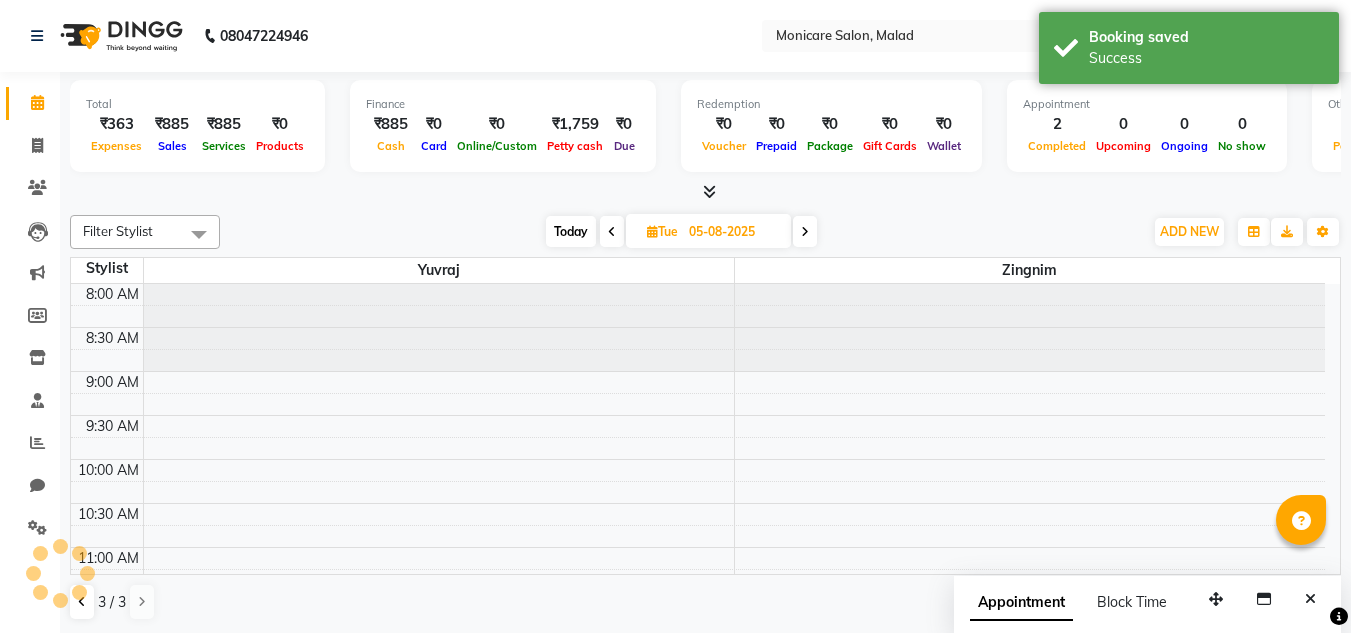 scroll, scrollTop: 853, scrollLeft: 0, axis: vertical 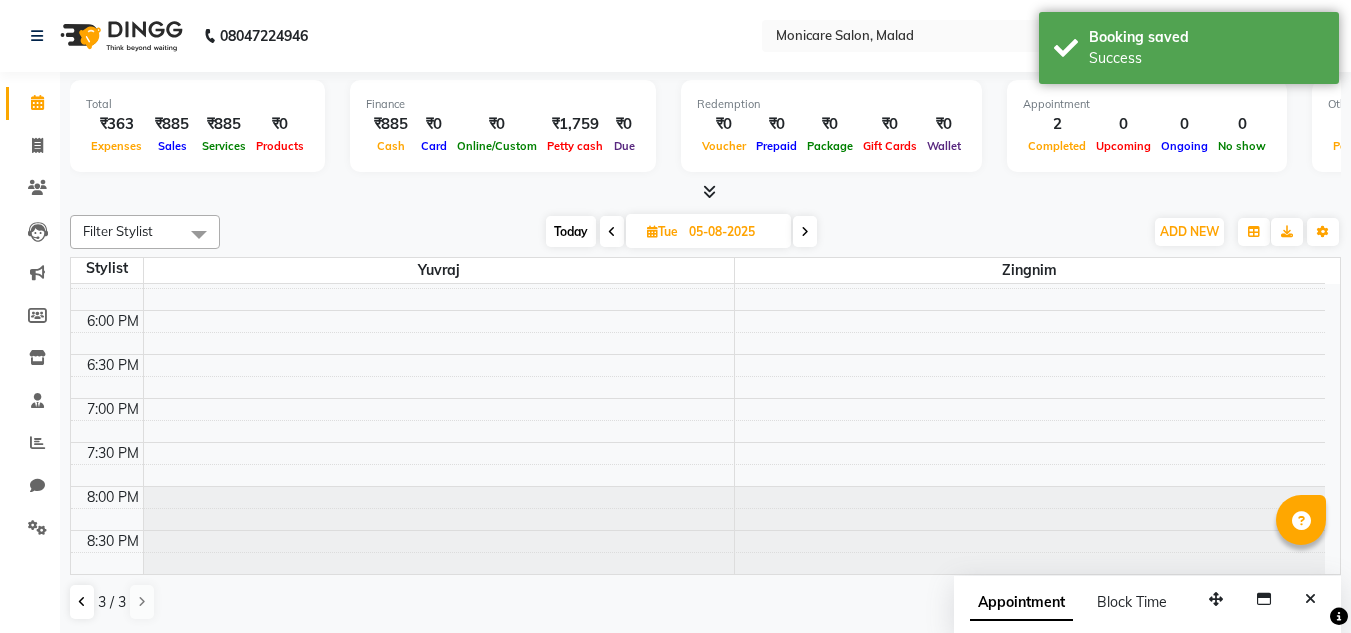 click at bounding box center [612, 232] 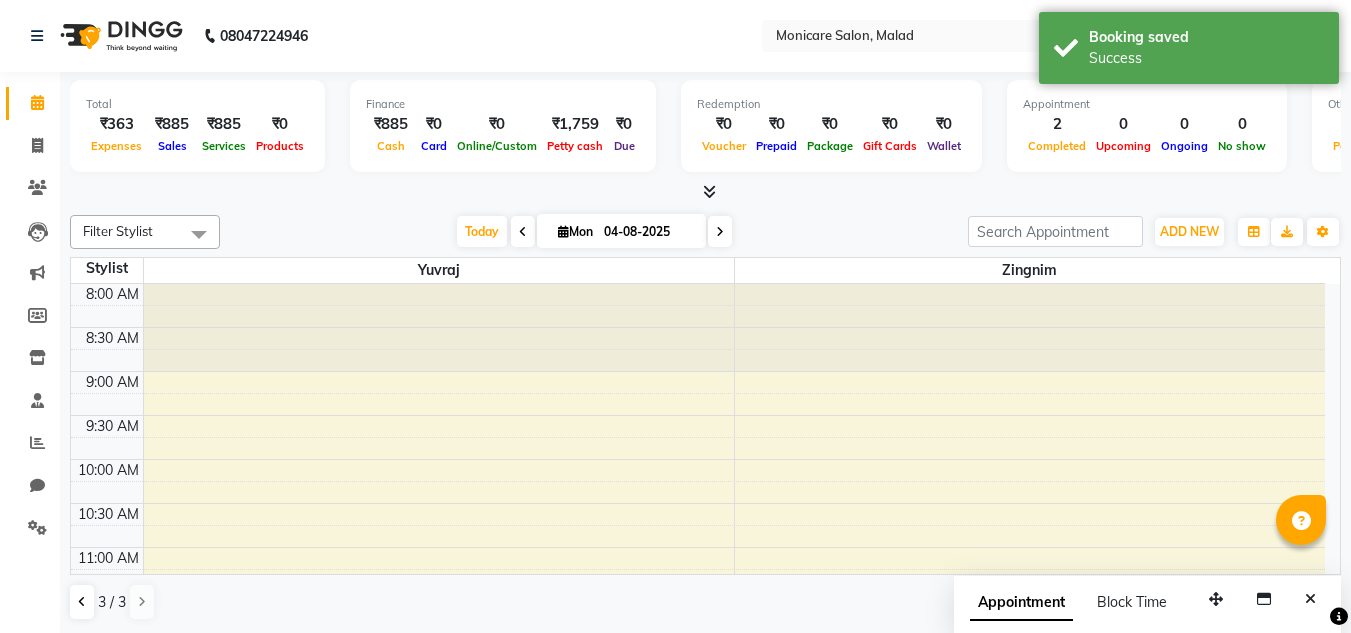 scroll, scrollTop: 853, scrollLeft: 0, axis: vertical 